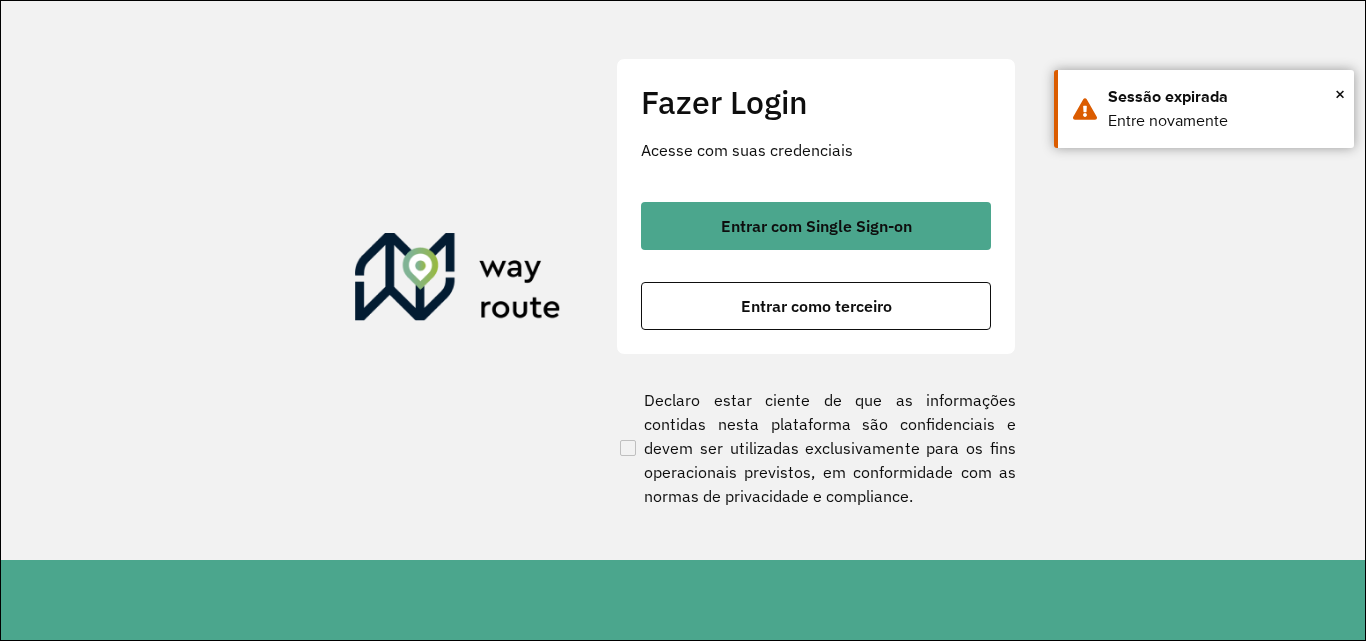 scroll, scrollTop: 0, scrollLeft: 0, axis: both 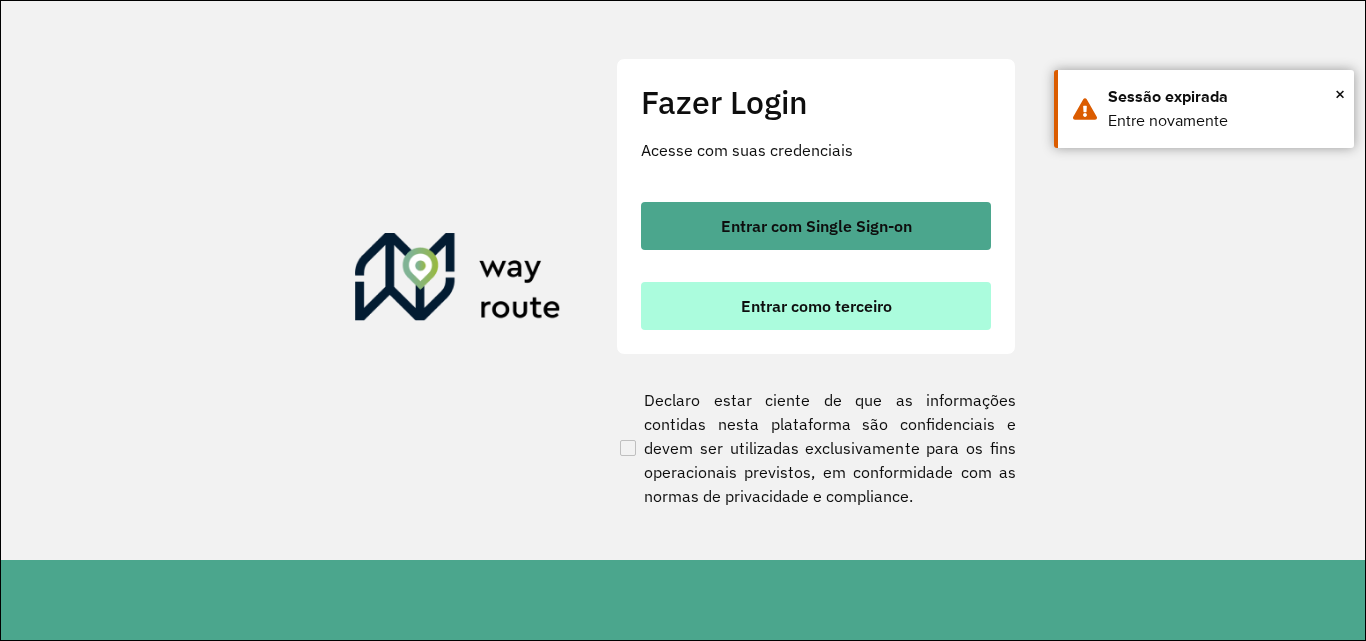 click on "Entrar como terceiro" at bounding box center (816, 306) 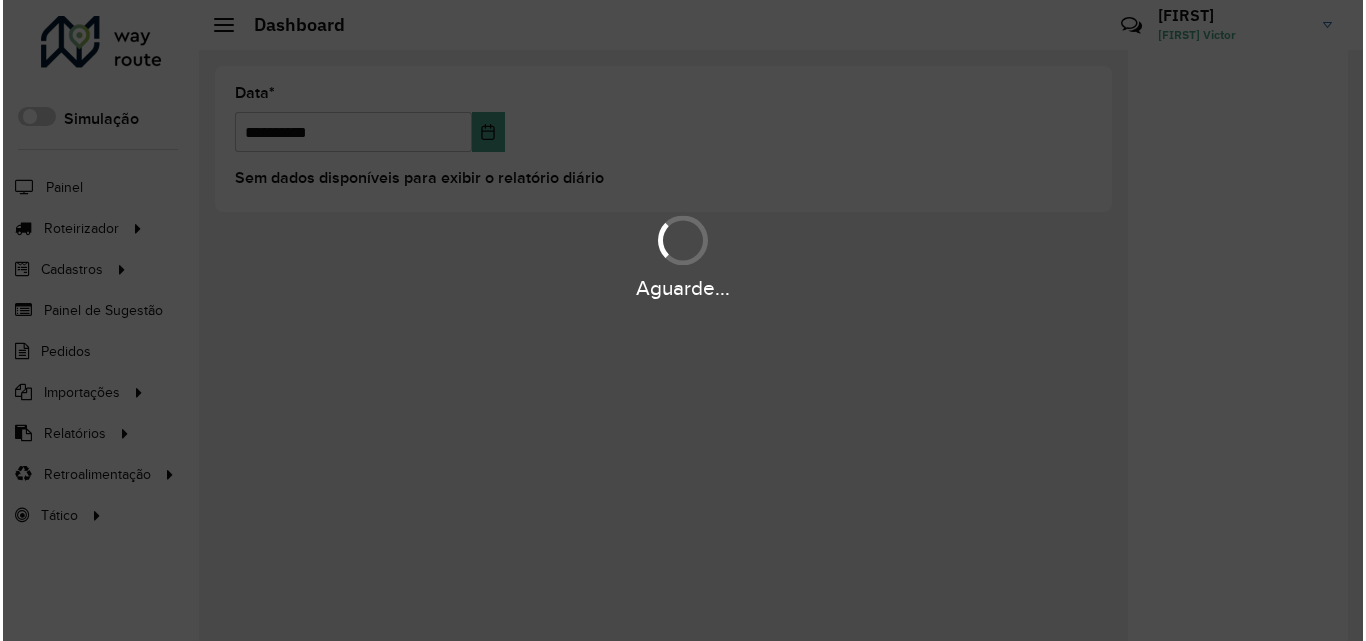 scroll, scrollTop: 0, scrollLeft: 0, axis: both 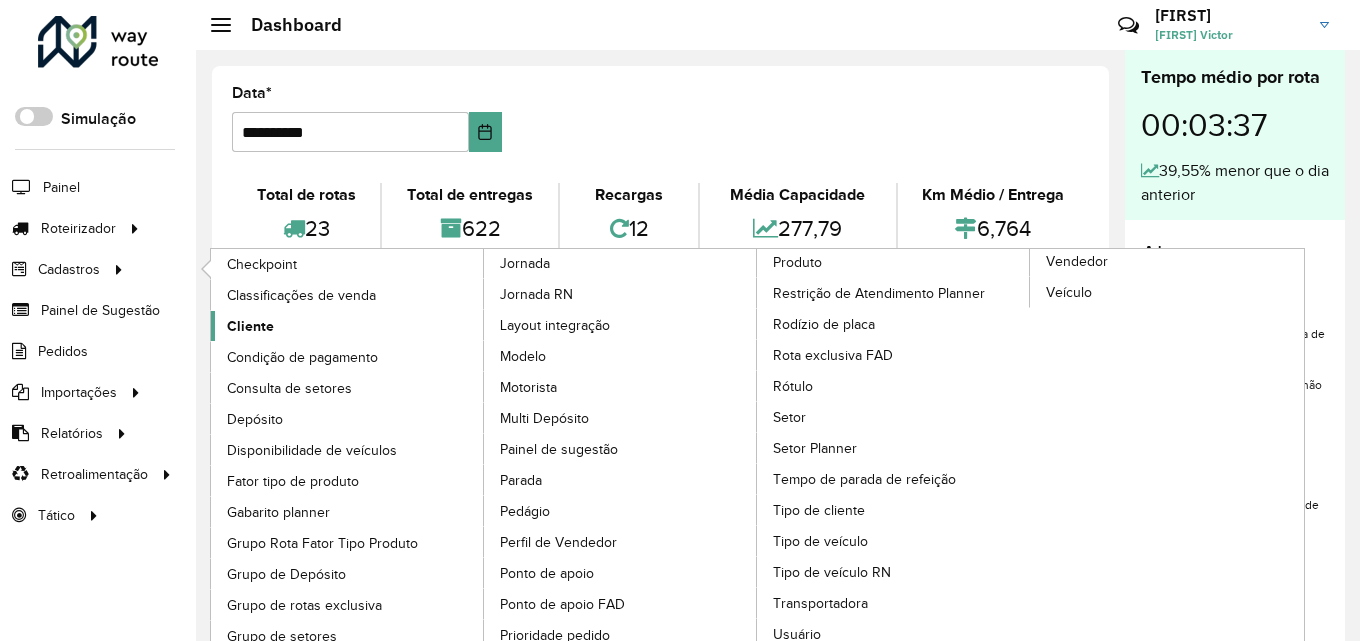 click on "Cliente" 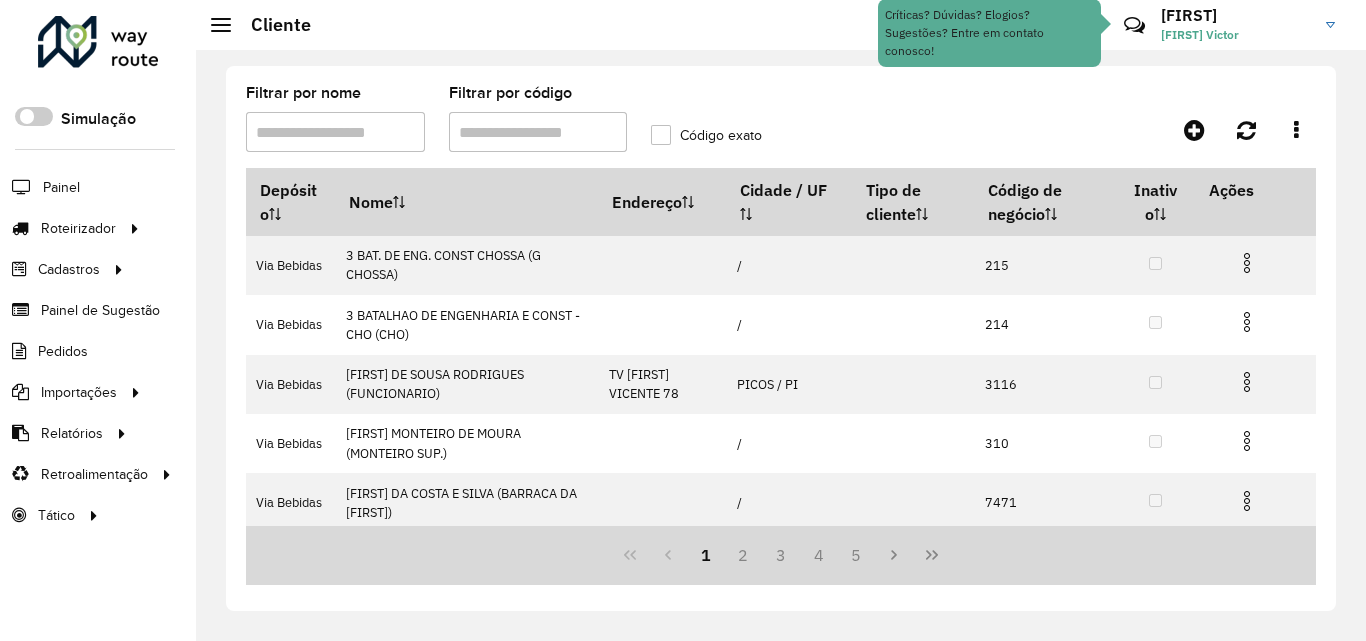 click on "Filtrar por código" at bounding box center (538, 132) 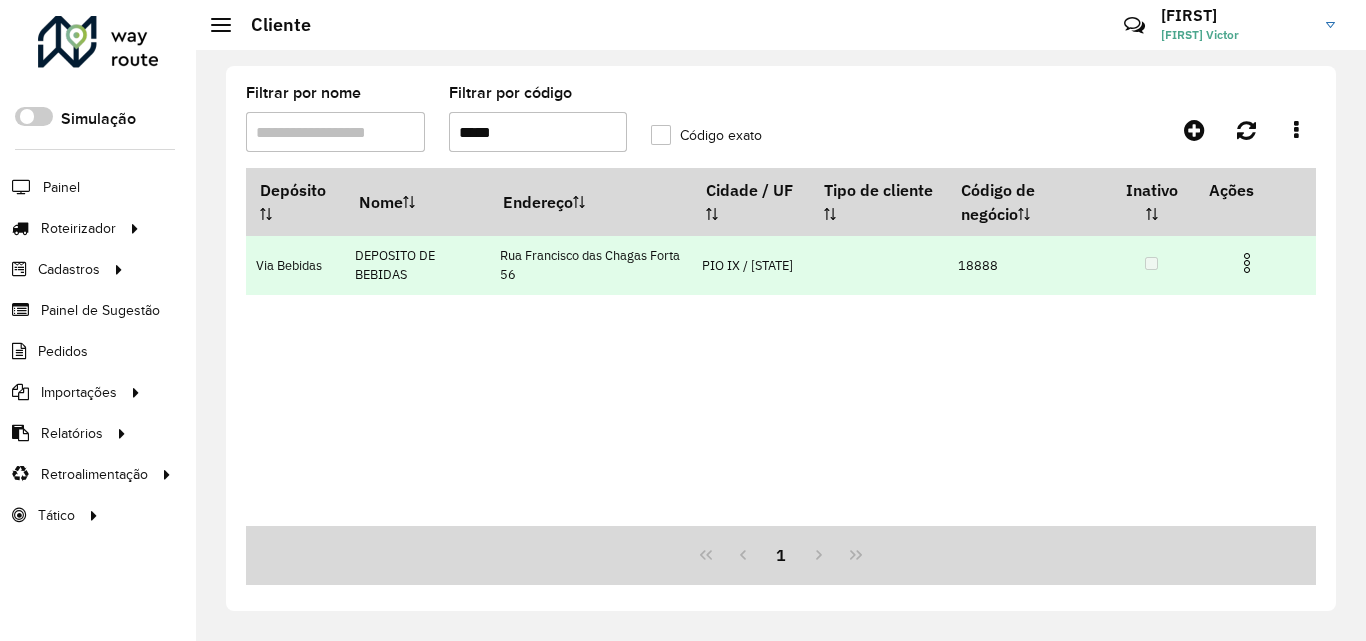type on "*****" 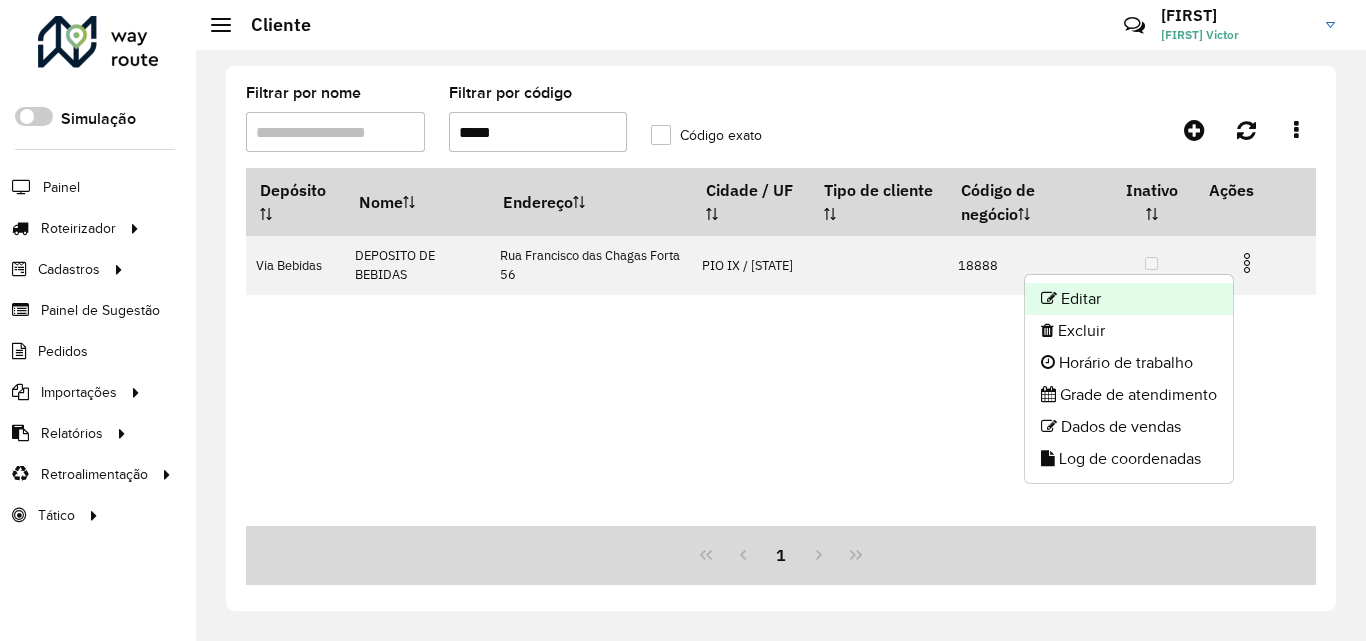click on "Editar" 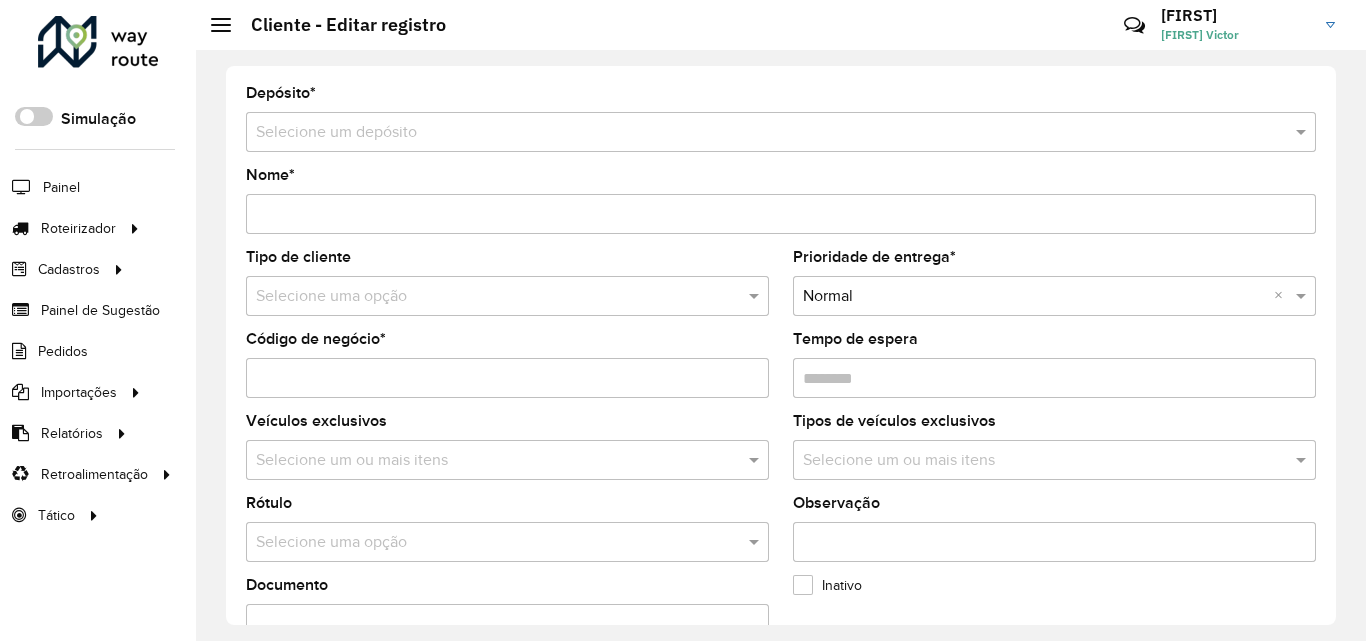 type on "**********" 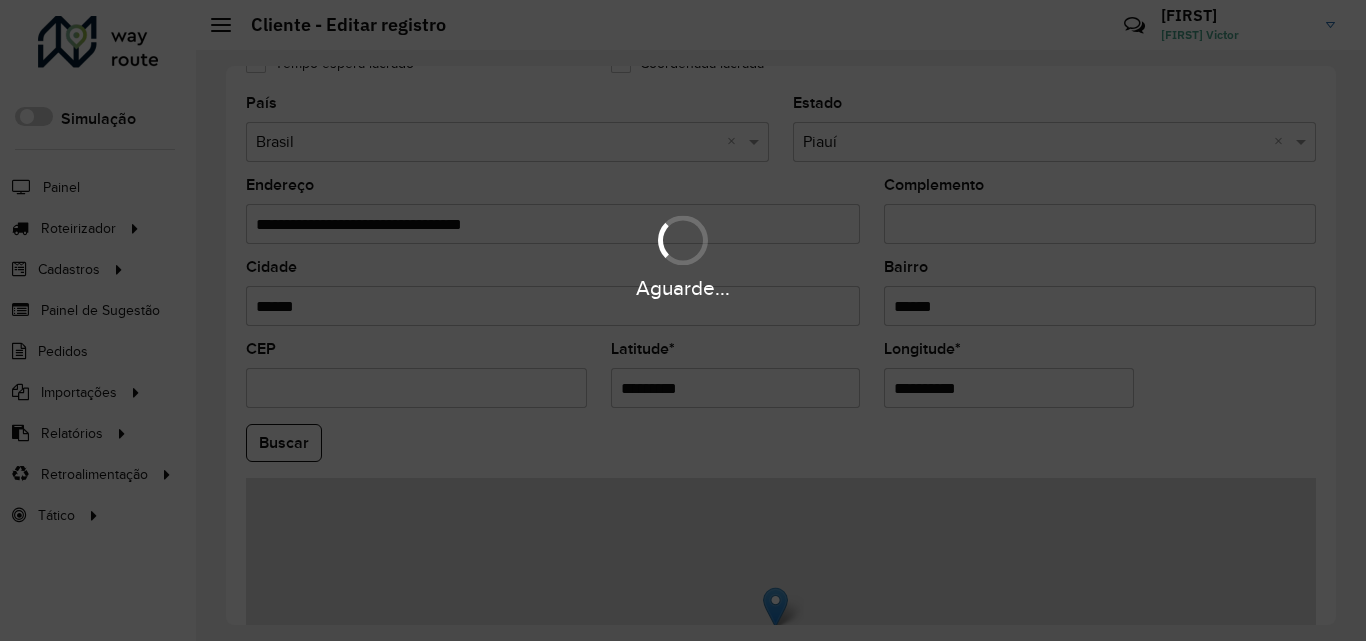 scroll, scrollTop: 700, scrollLeft: 0, axis: vertical 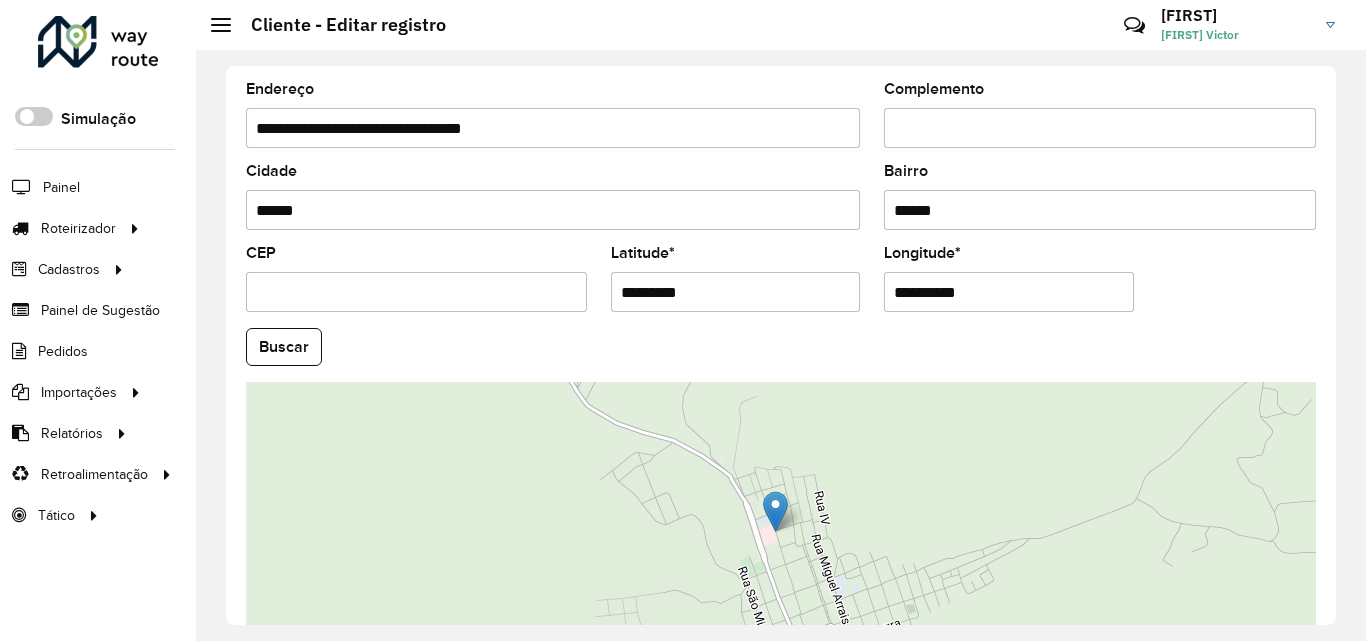 click on "Buscar" 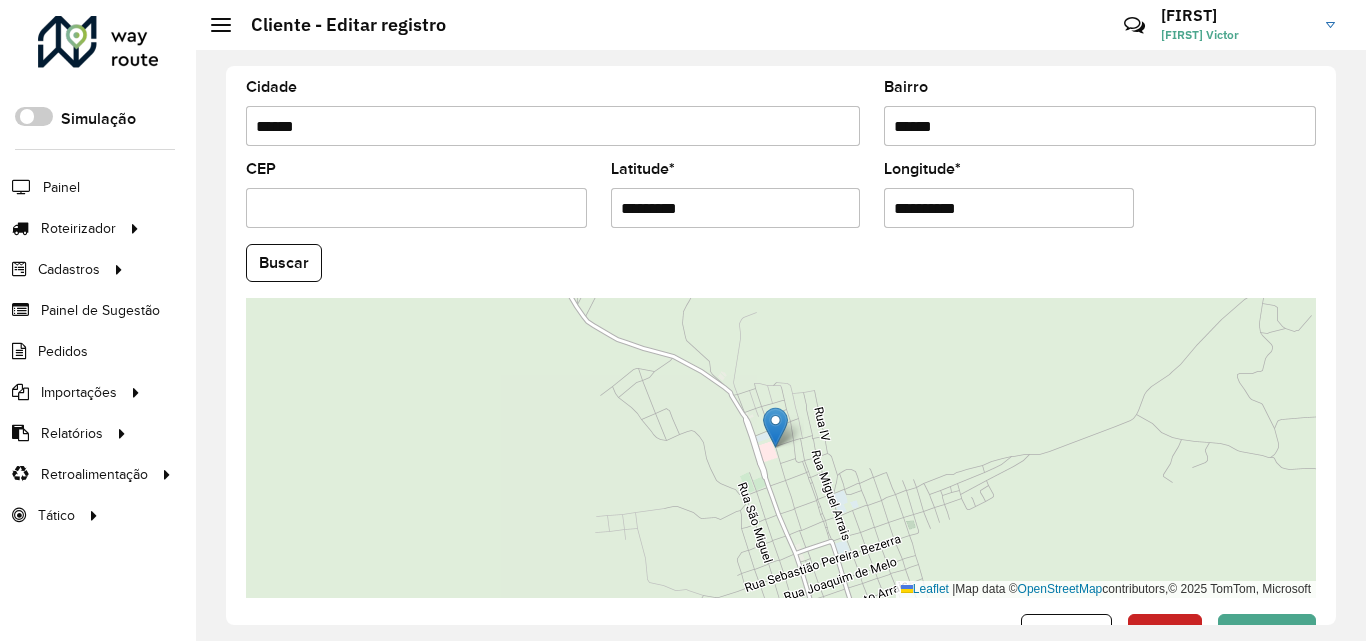 scroll, scrollTop: 847, scrollLeft: 0, axis: vertical 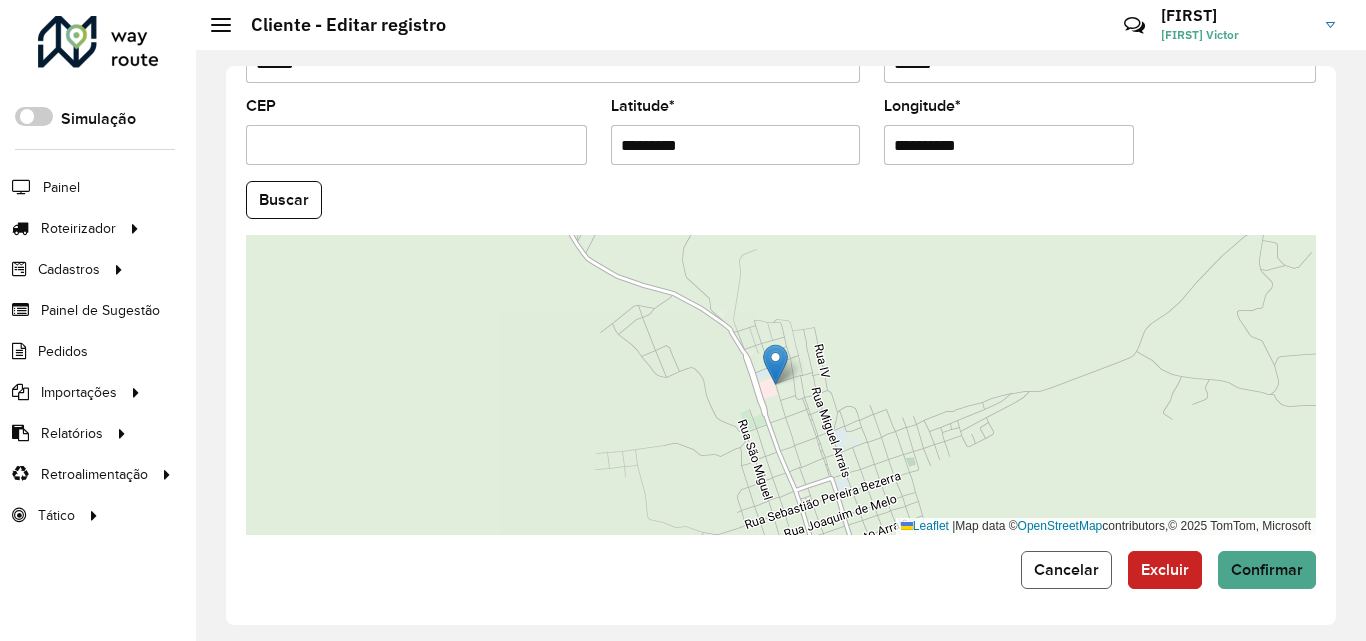 click on "Cancelar" 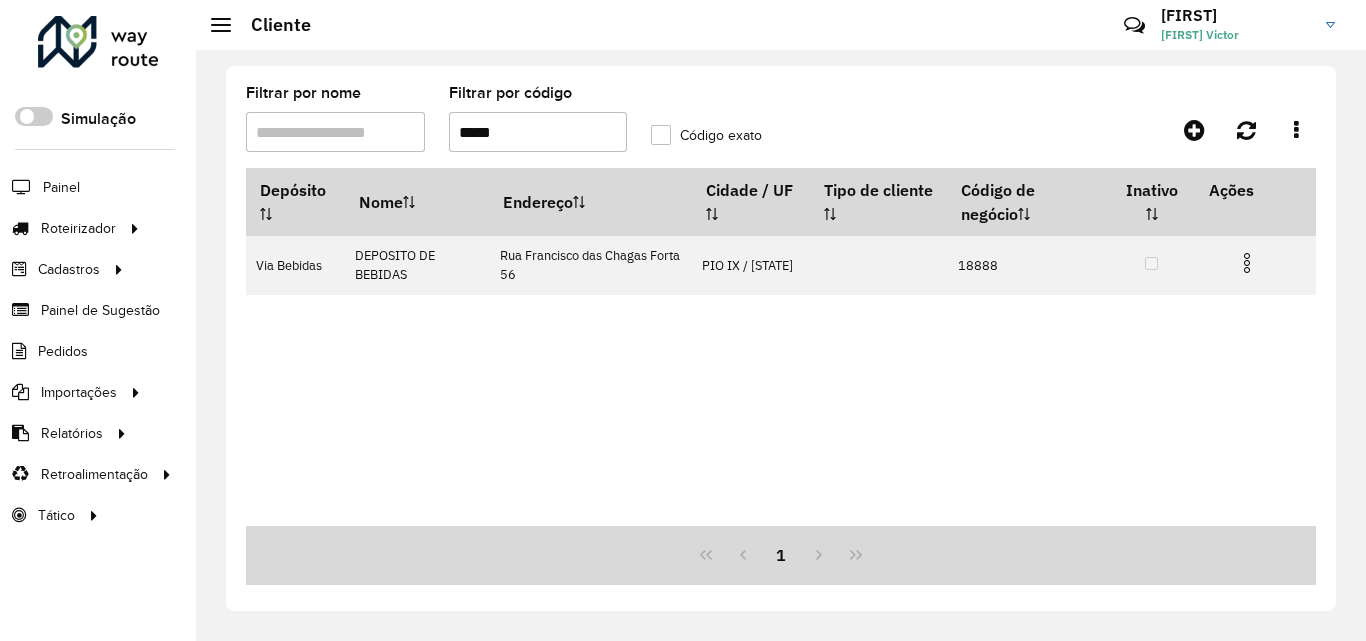 click on "*****" at bounding box center (538, 132) 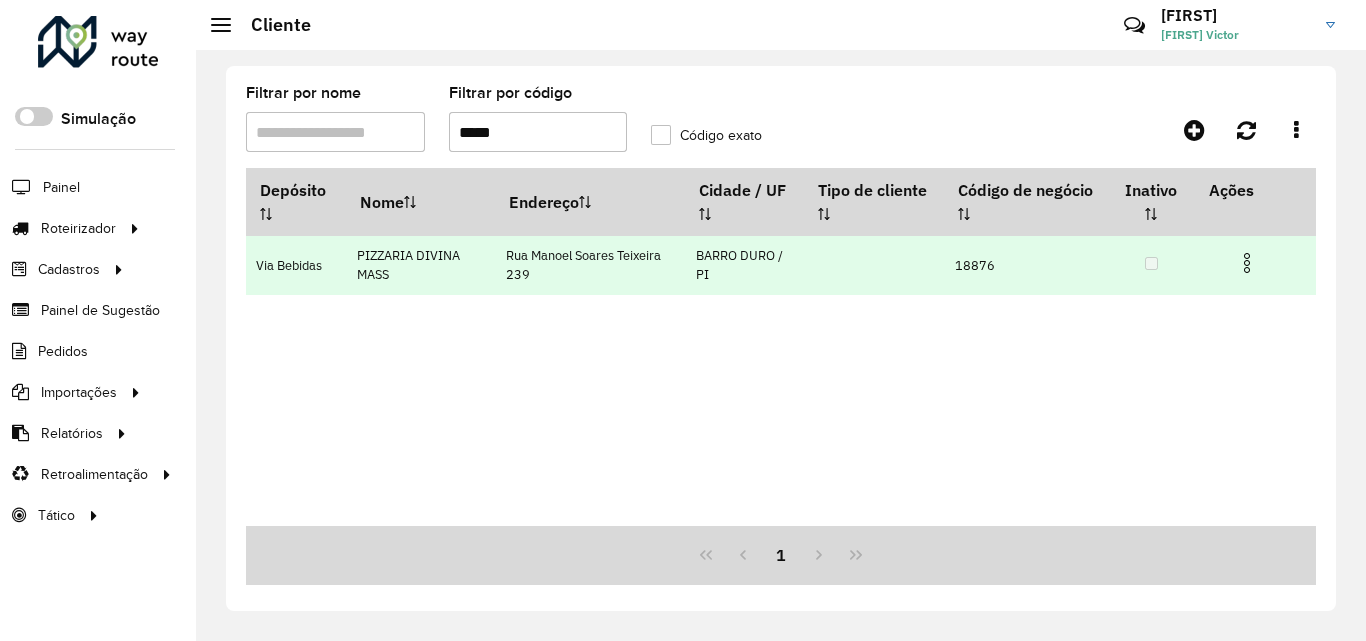 type on "*****" 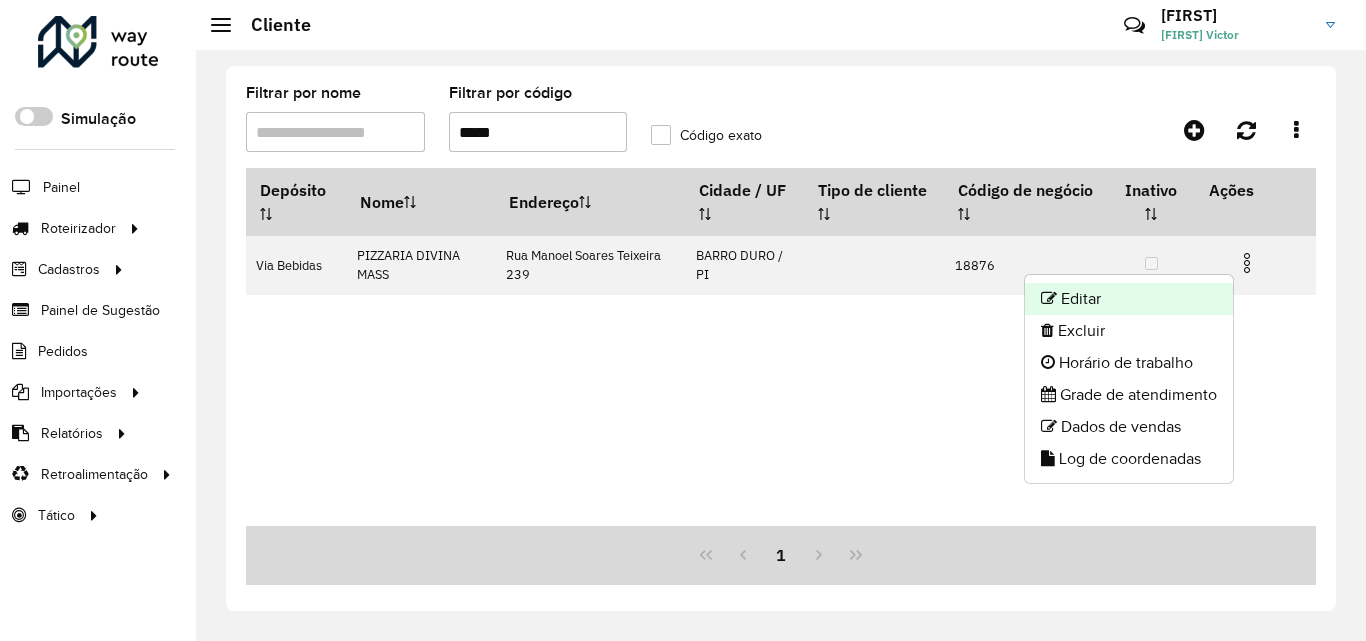 click on "Editar" 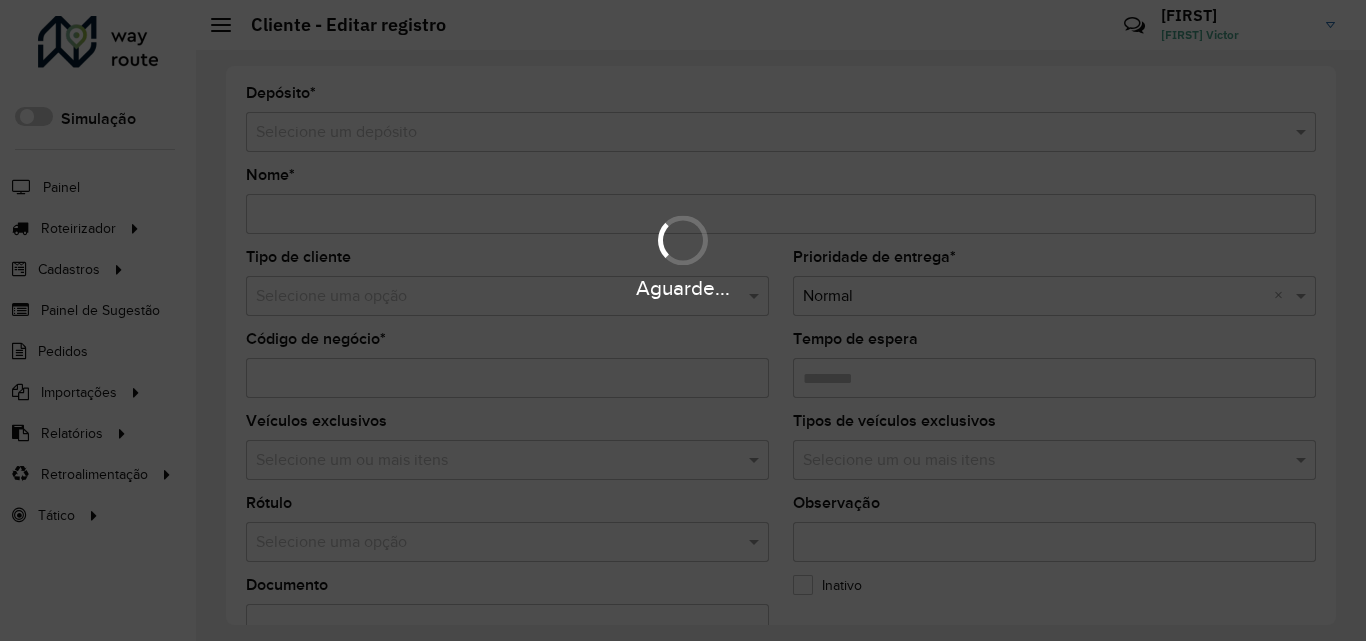 type on "**********" 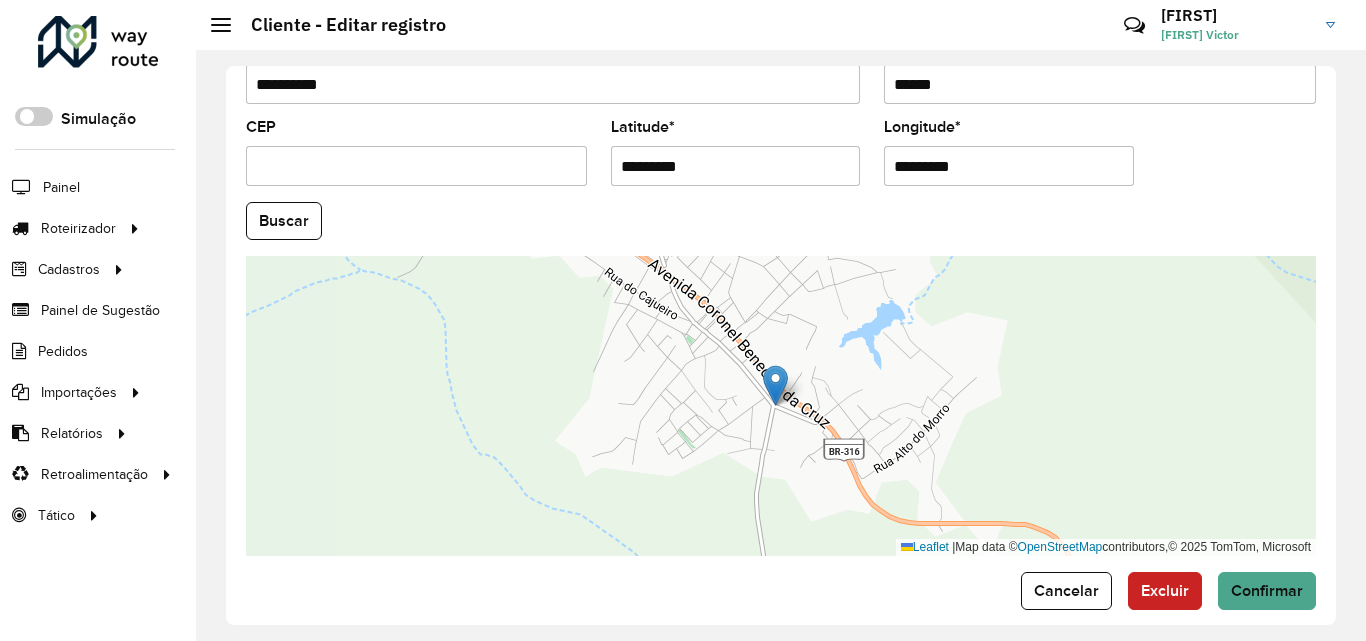 scroll, scrollTop: 847, scrollLeft: 0, axis: vertical 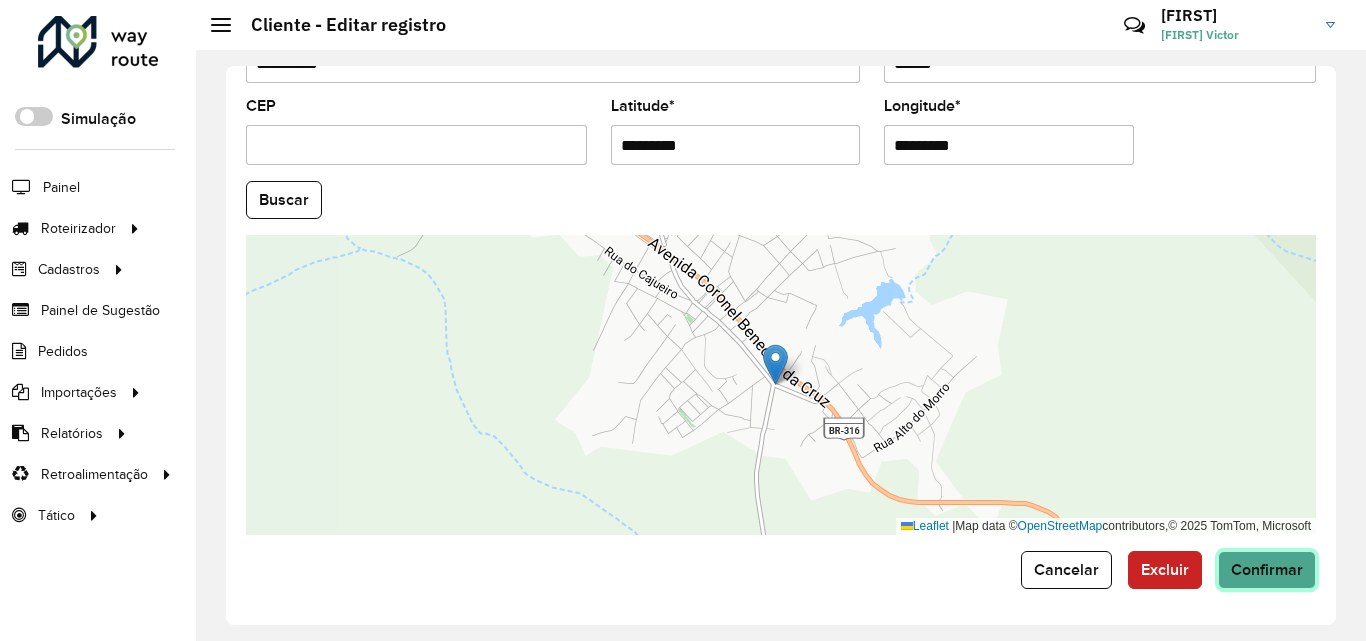 click on "Confirmar" 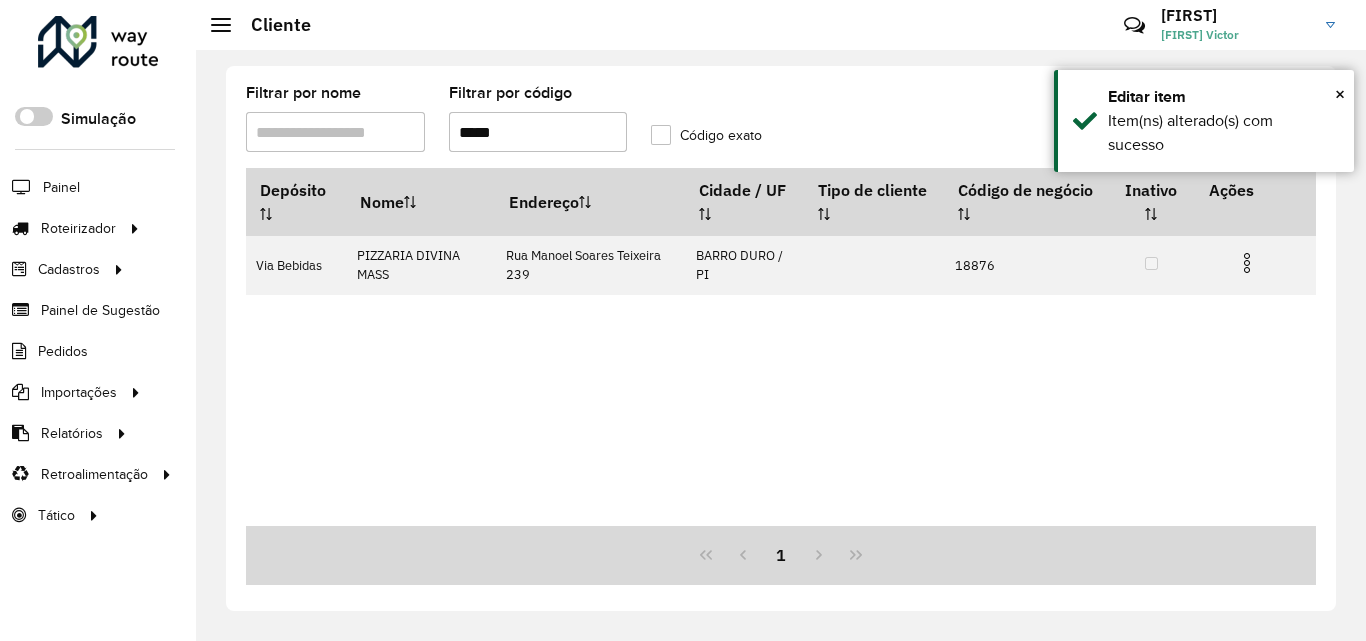 click on "*****" at bounding box center [538, 132] 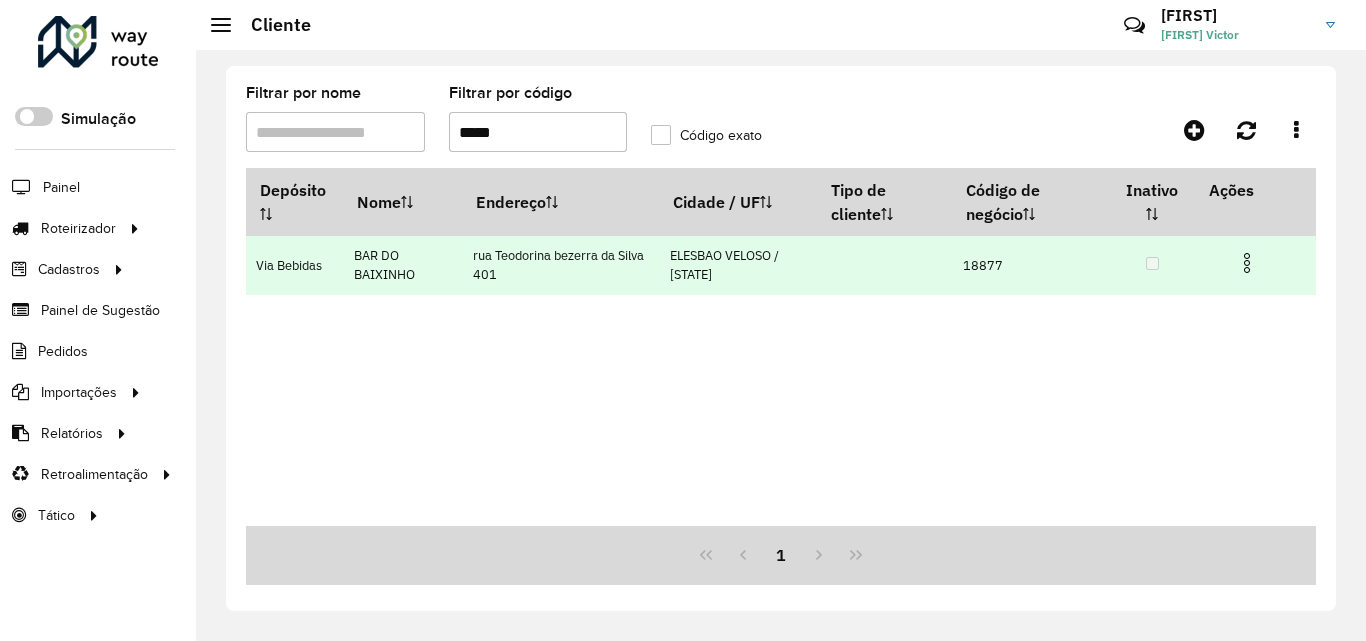type on "*****" 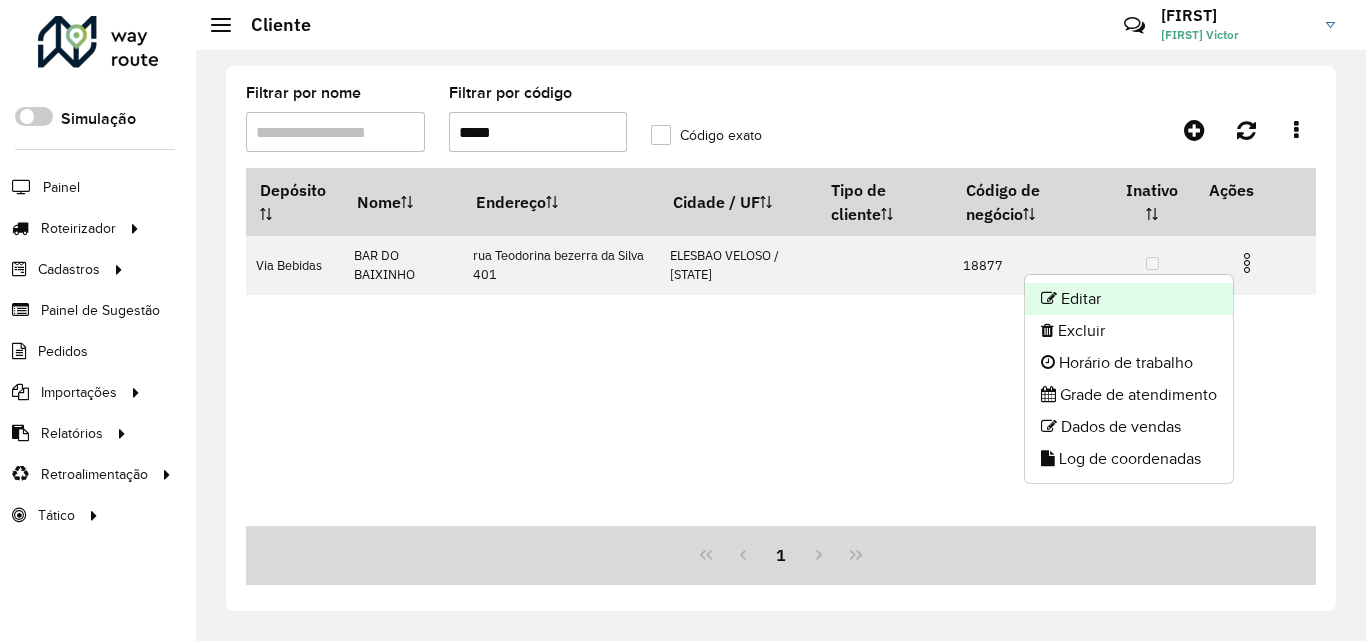 click on "Editar" 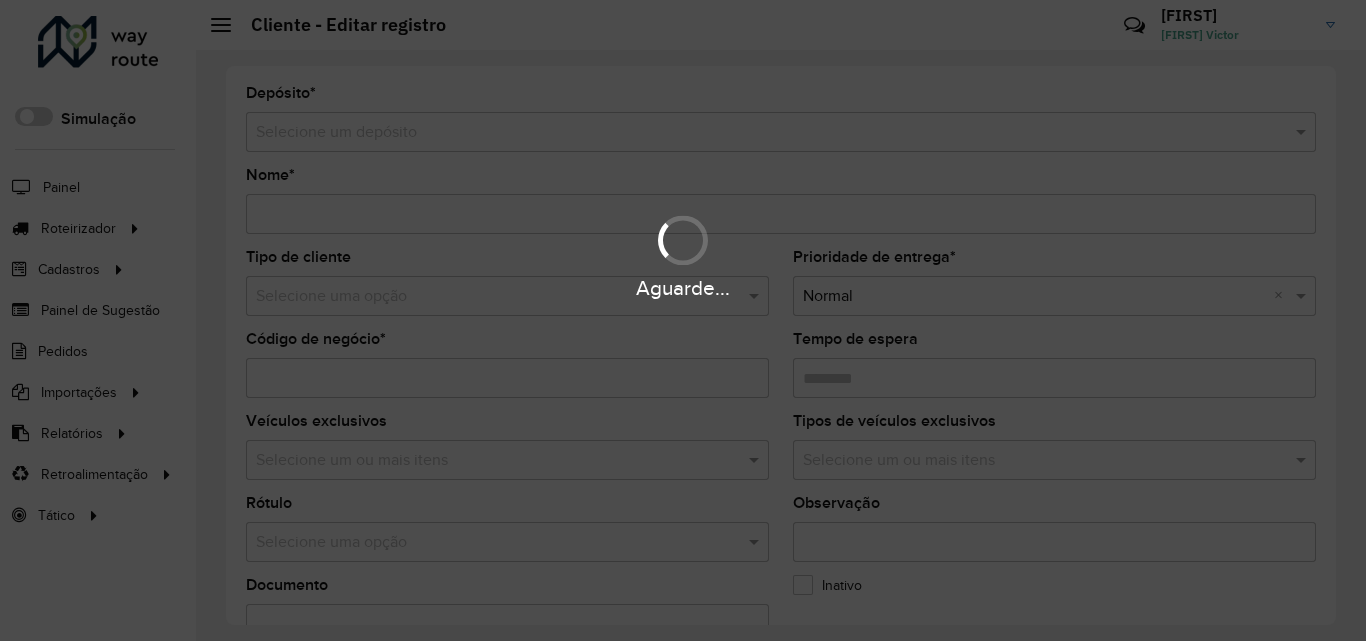 type on "**********" 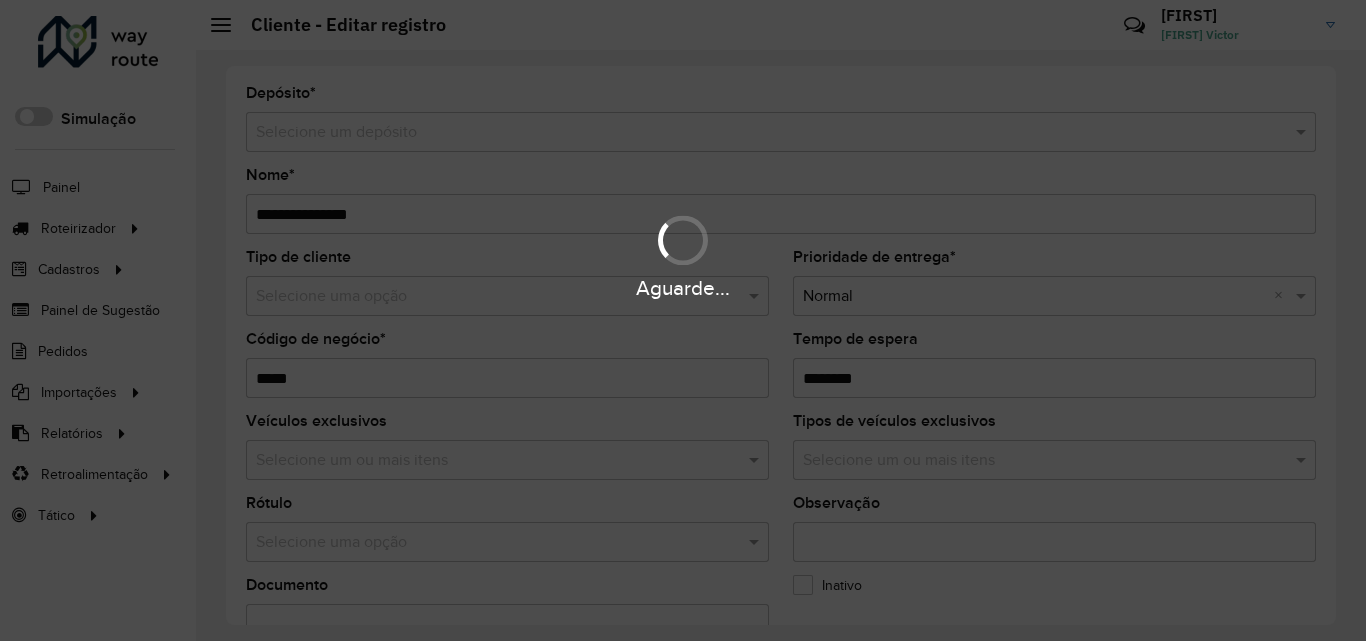 type on "*********" 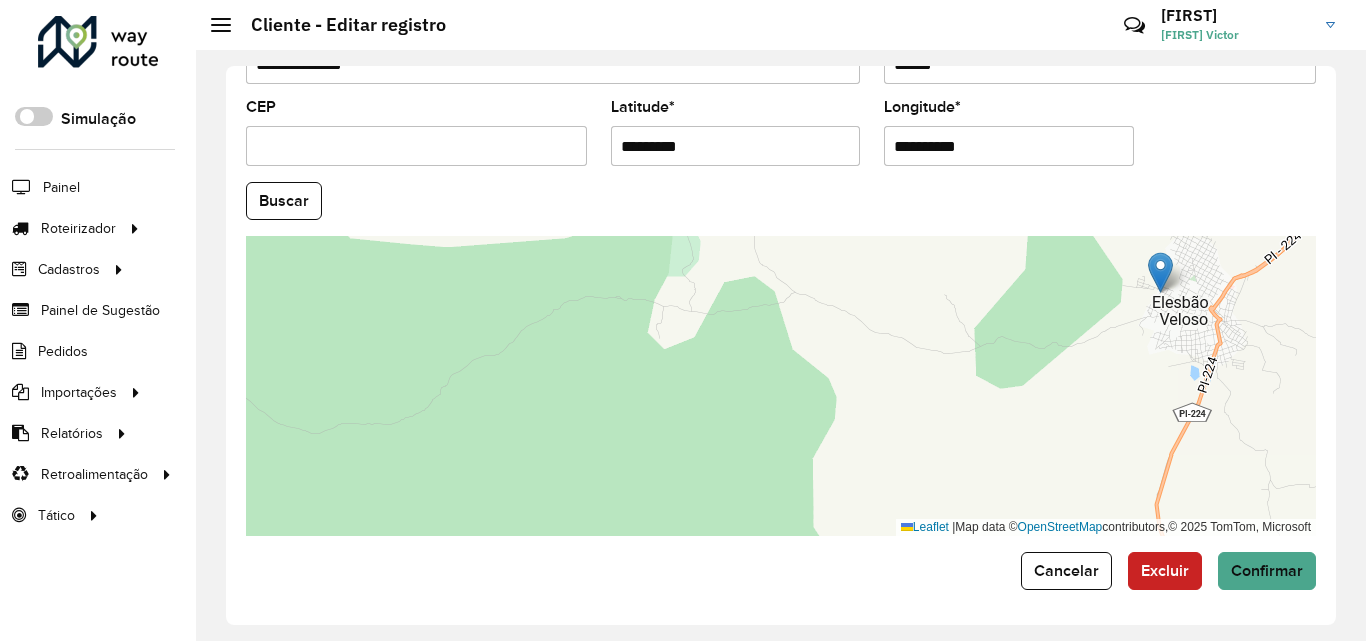 scroll, scrollTop: 847, scrollLeft: 0, axis: vertical 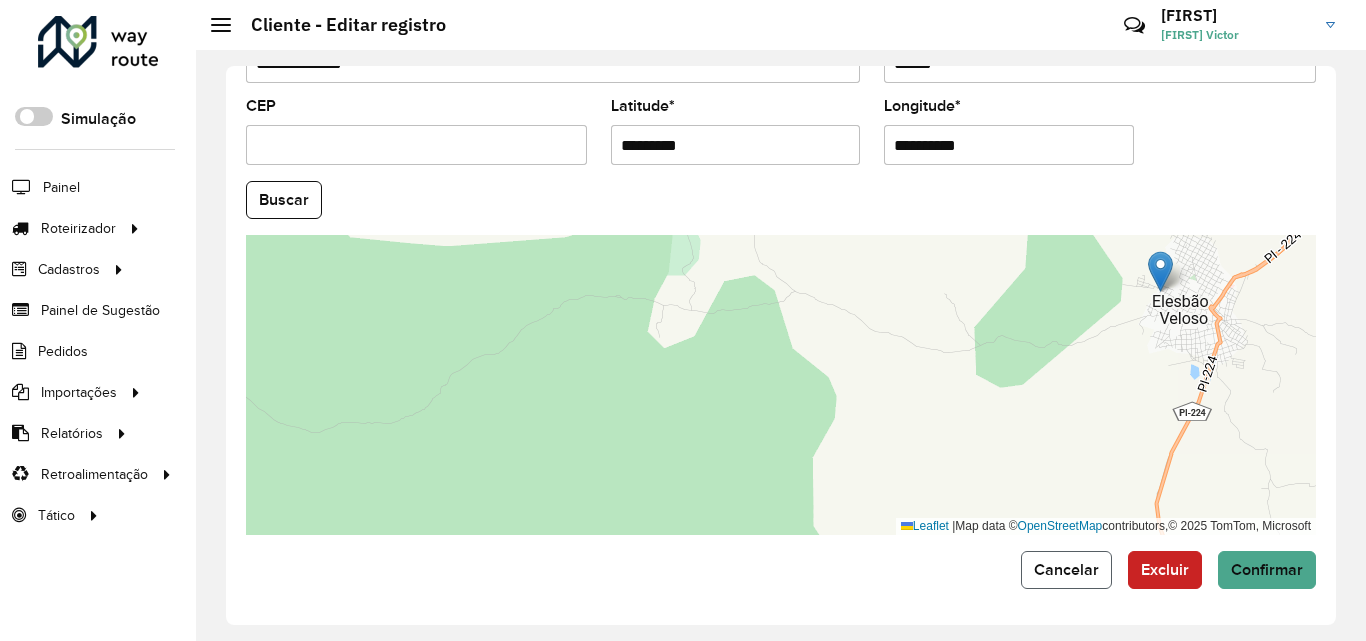 click on "Cancelar" 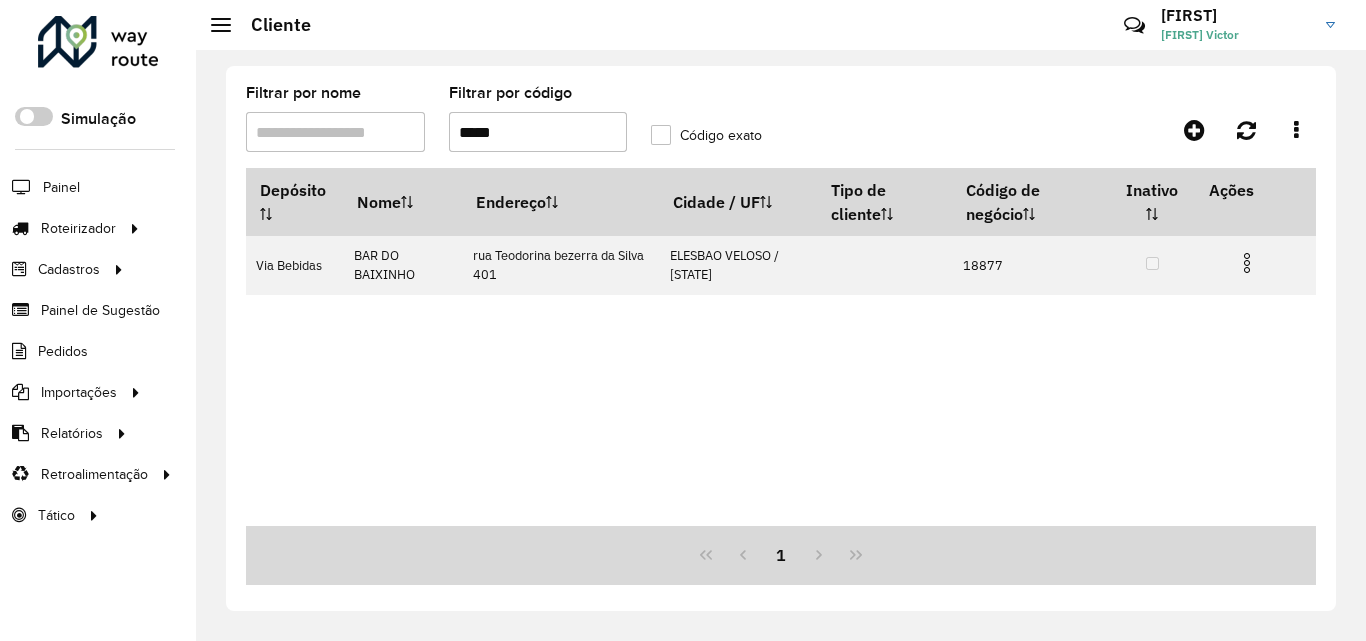 click on "*****" at bounding box center [538, 132] 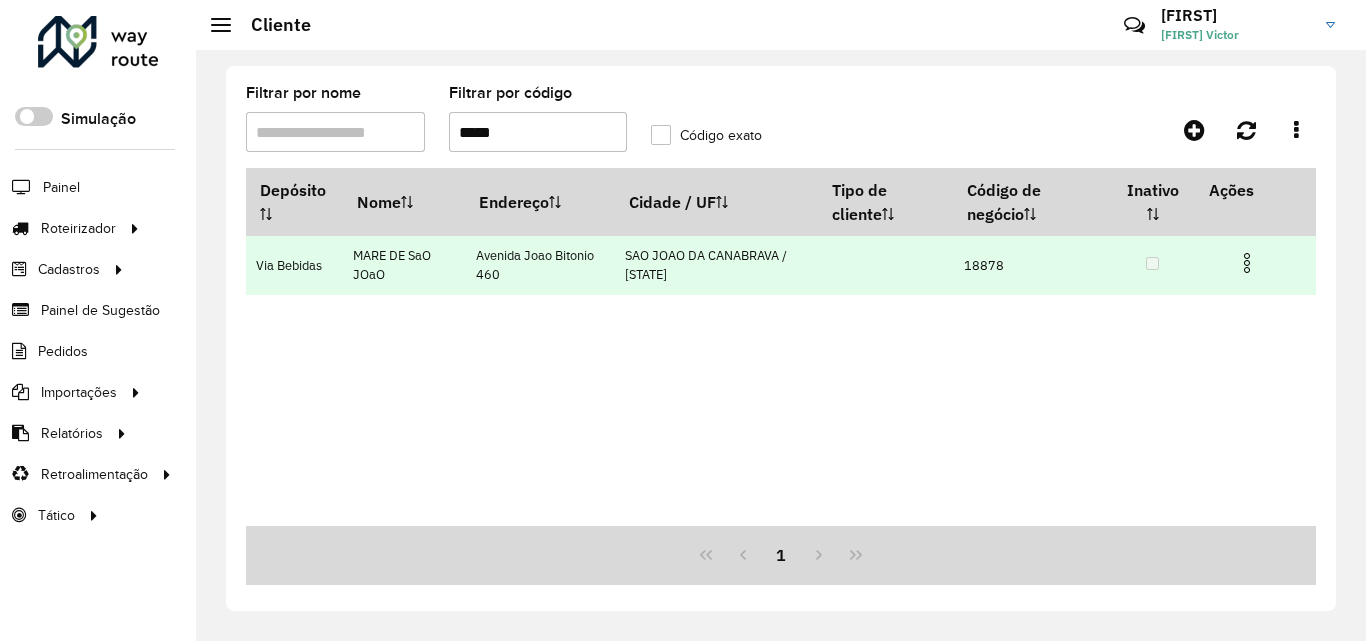 type on "*****" 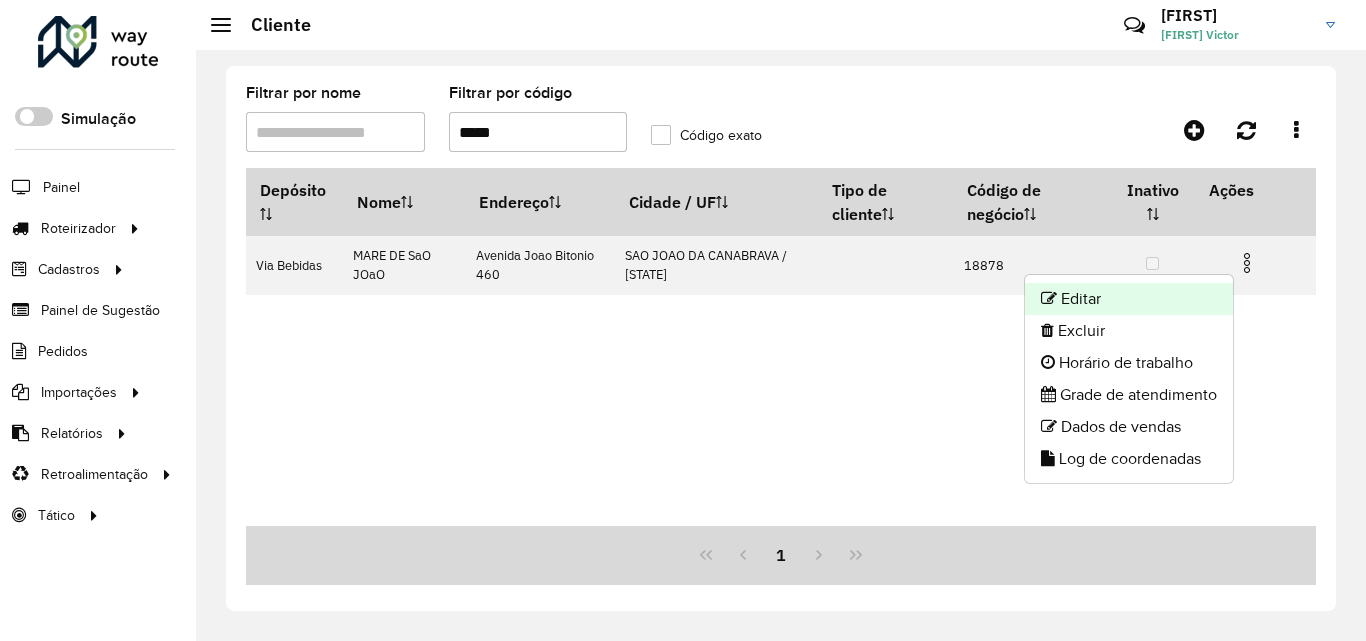 click on "Editar" 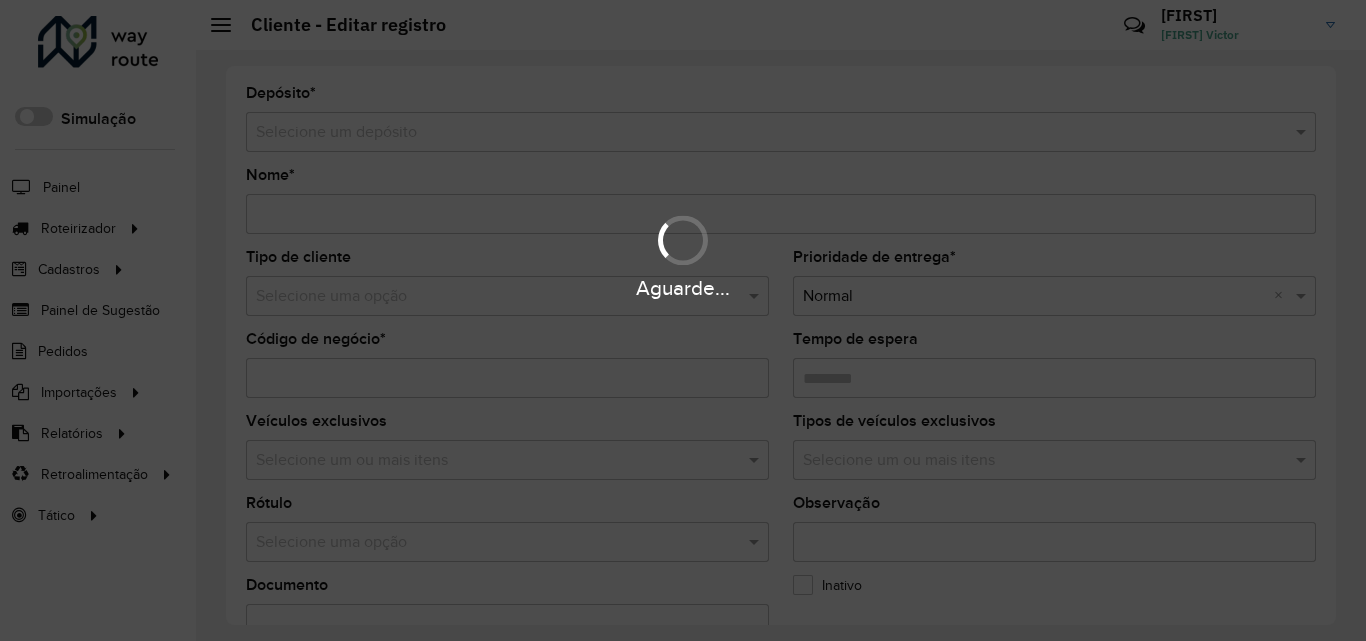 type on "**********" 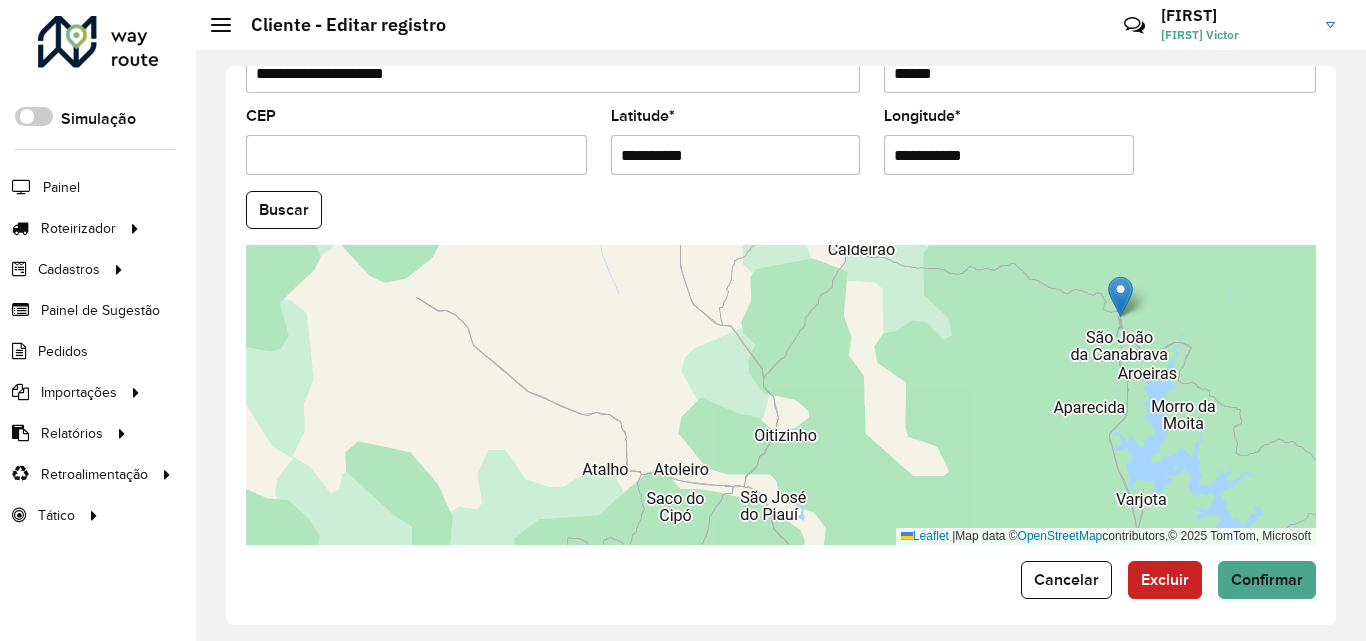 scroll, scrollTop: 847, scrollLeft: 0, axis: vertical 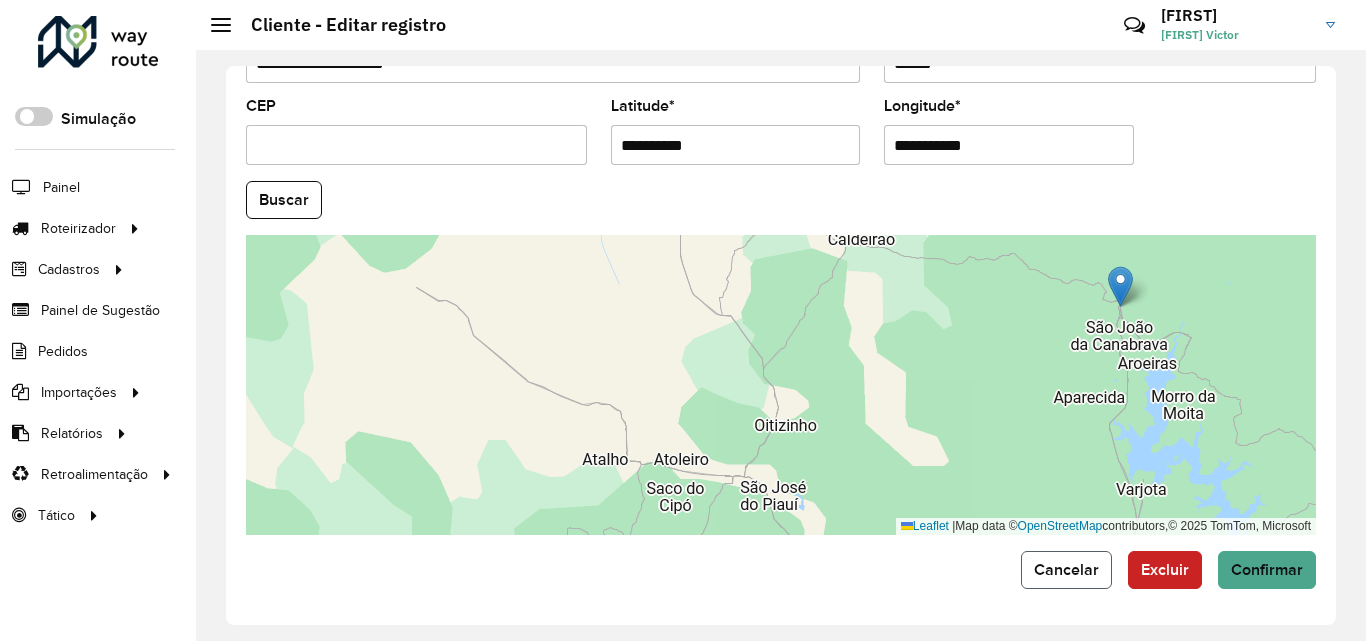 click on "Cancelar" 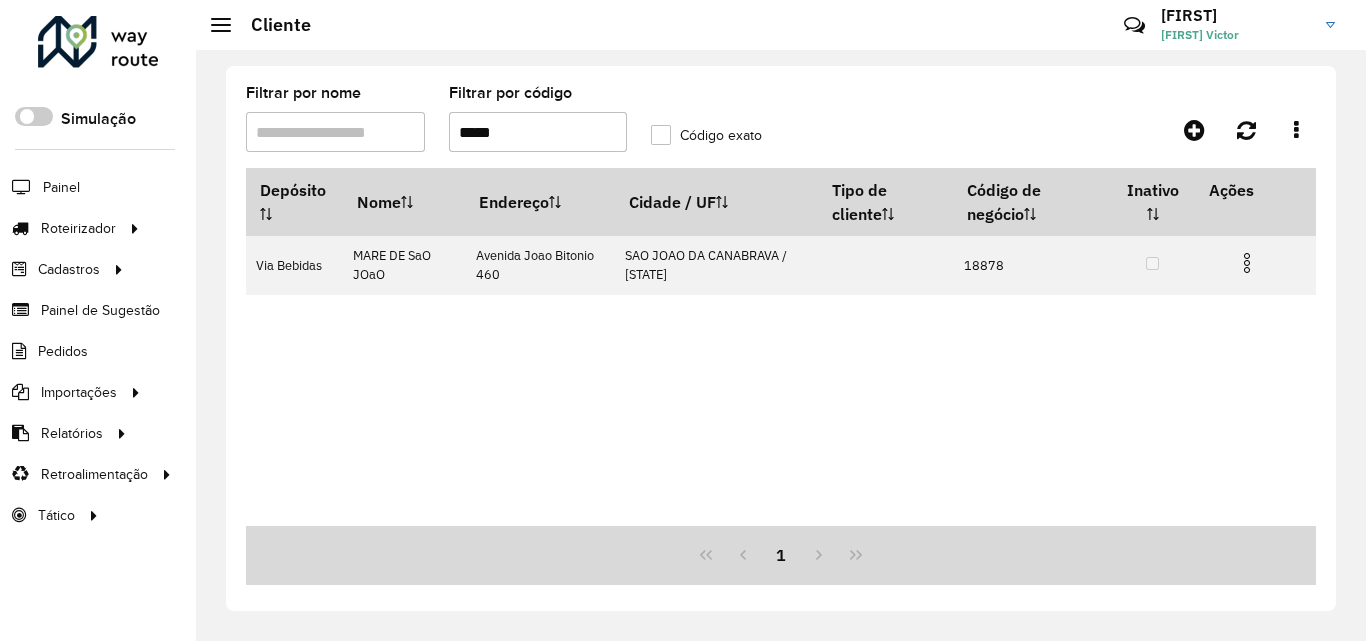 click on "*****" at bounding box center (538, 132) 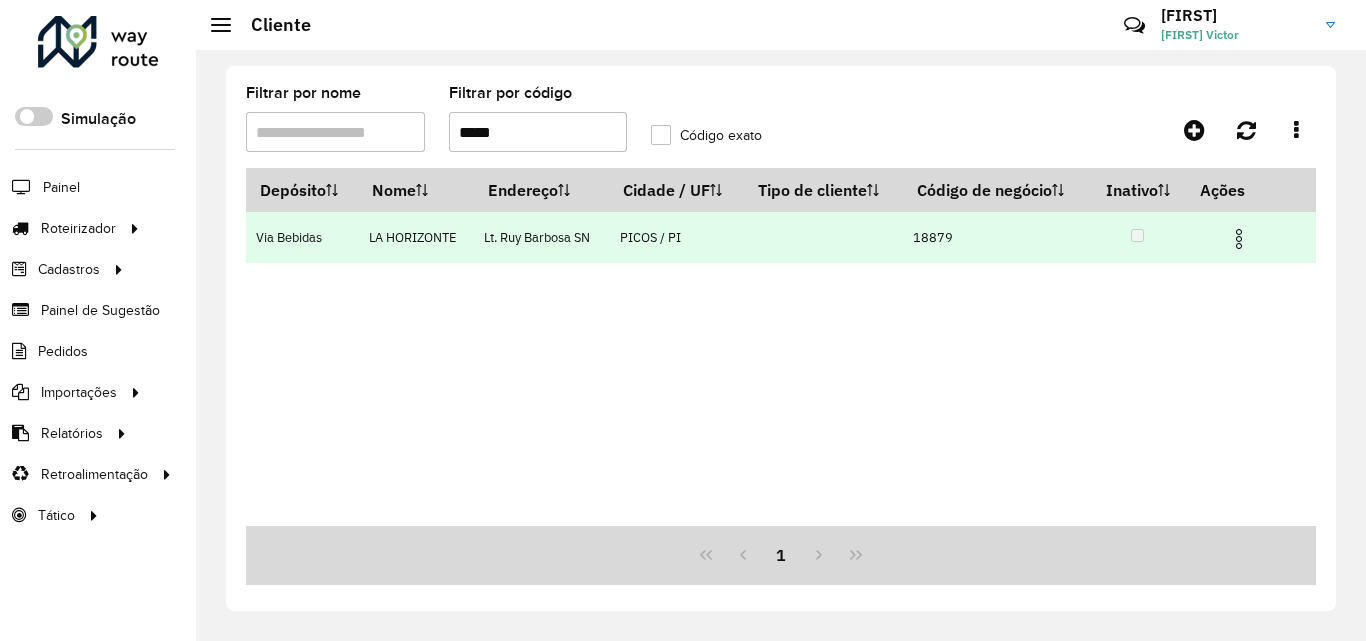 type on "*****" 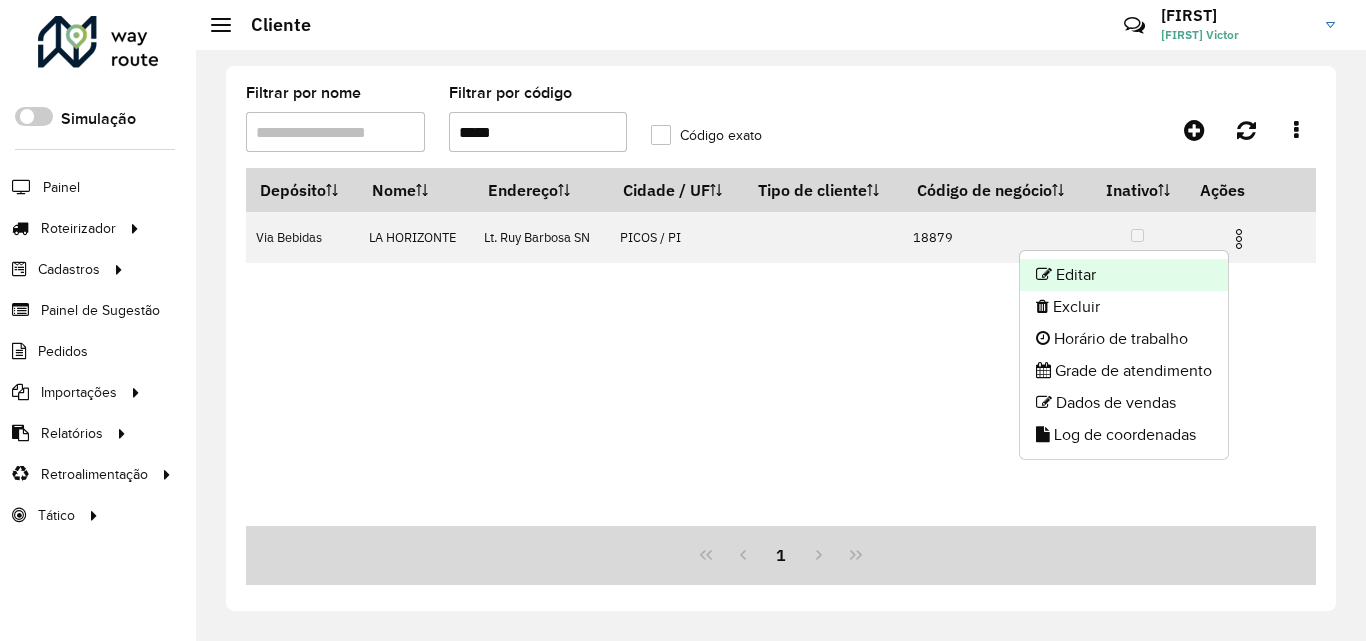 click on "Editar" 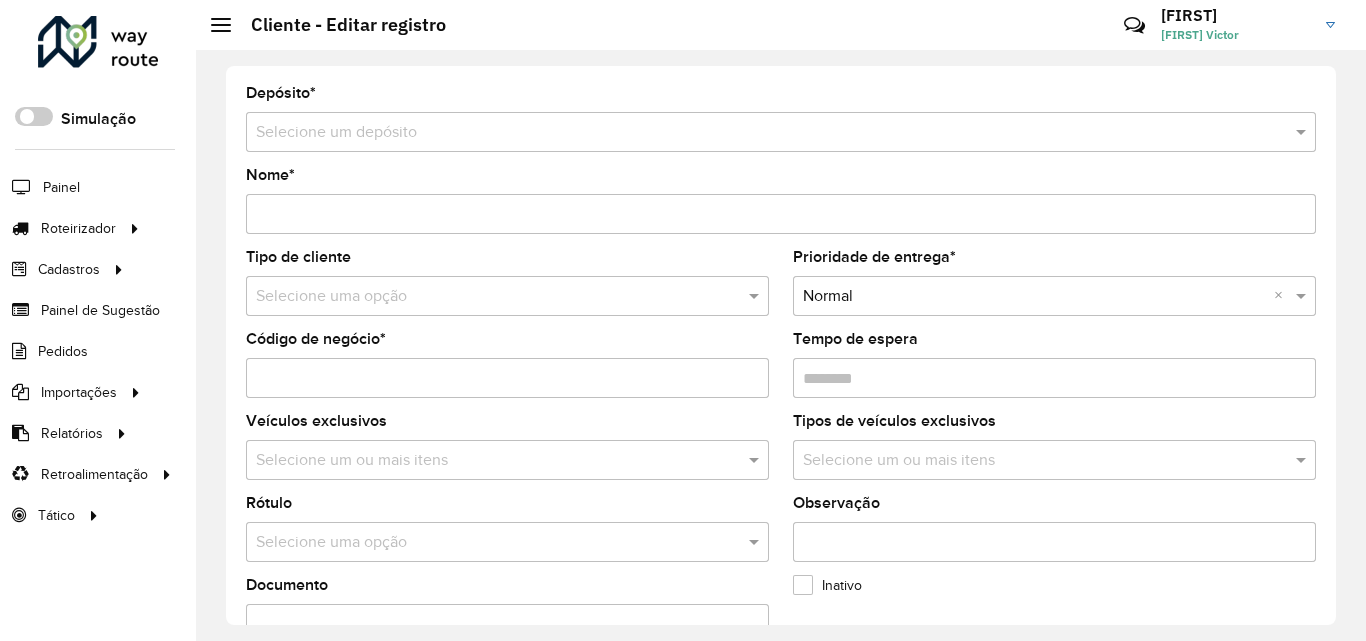 type on "**********" 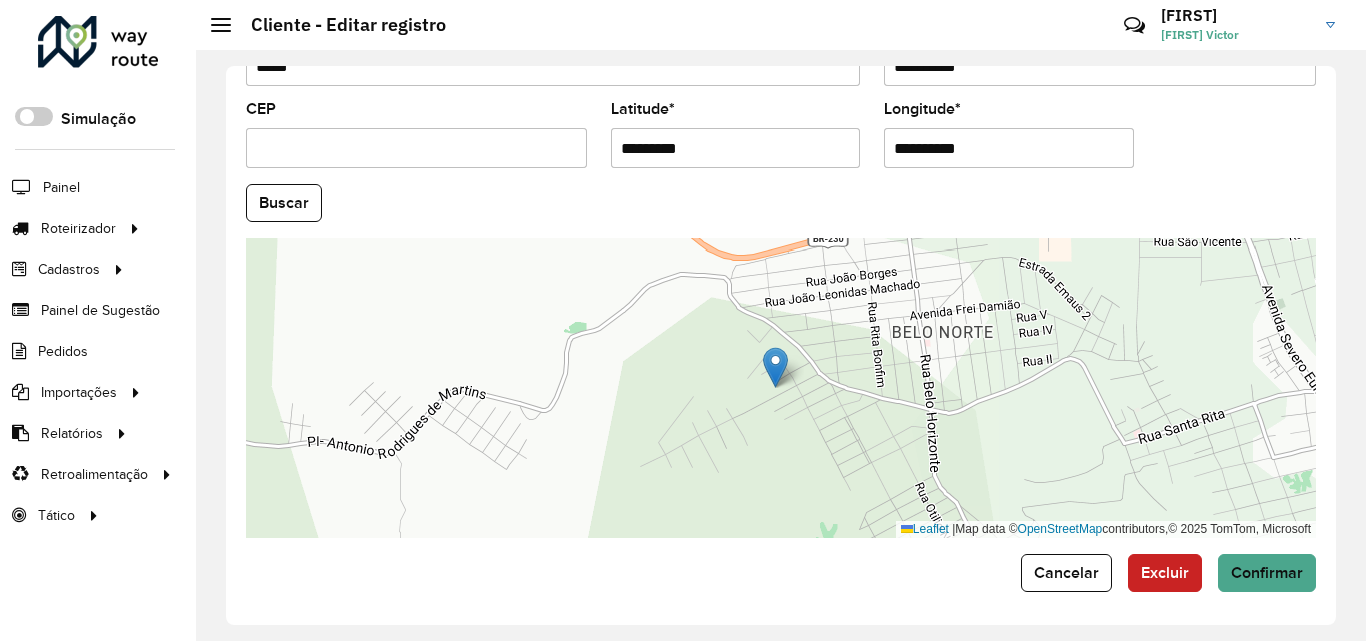 scroll, scrollTop: 847, scrollLeft: 0, axis: vertical 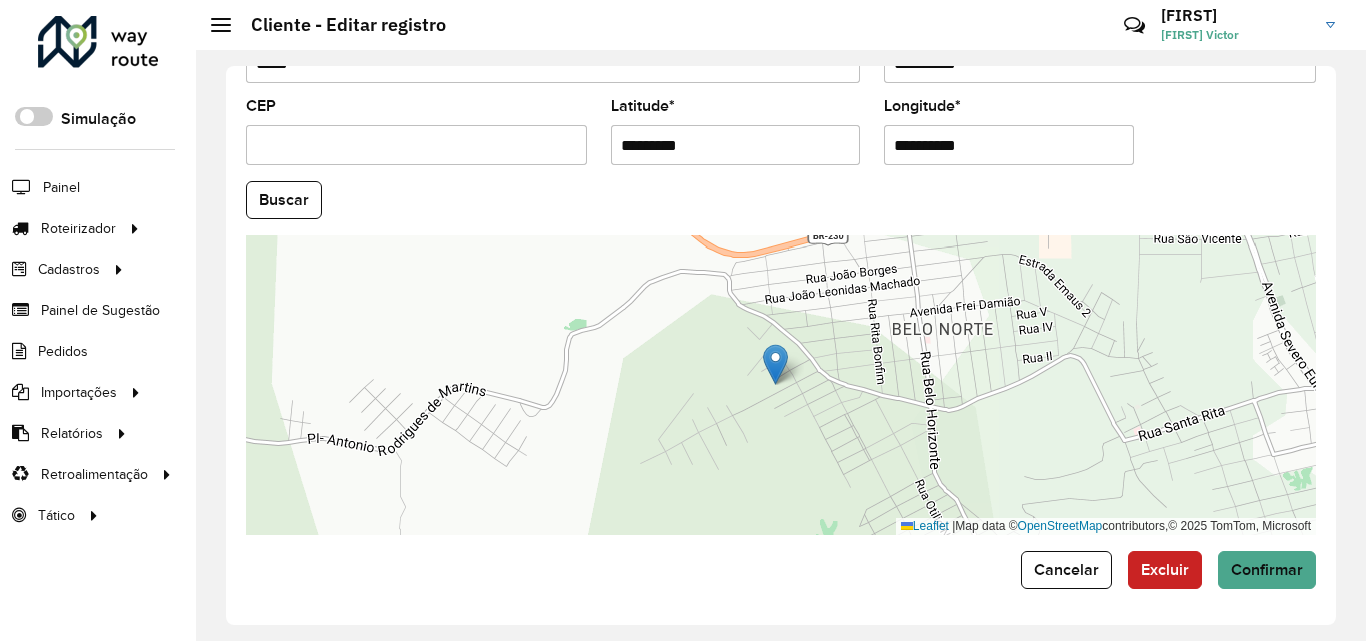click on "**********" 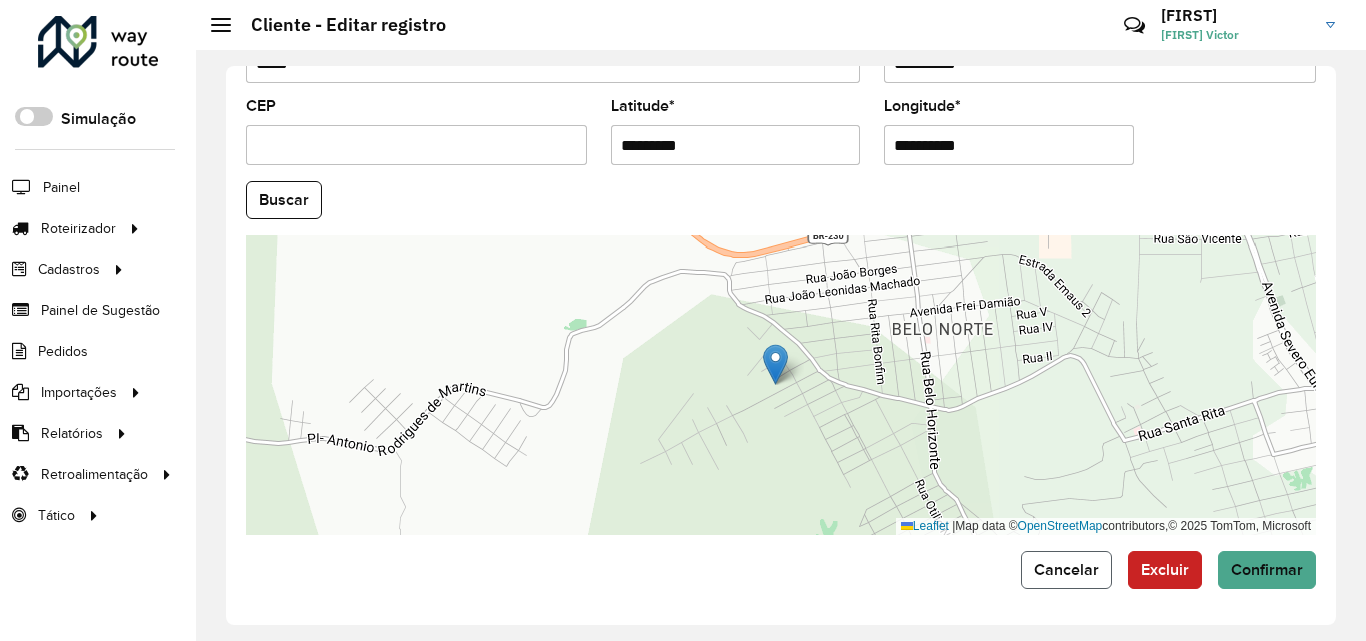 click on "Cancelar" 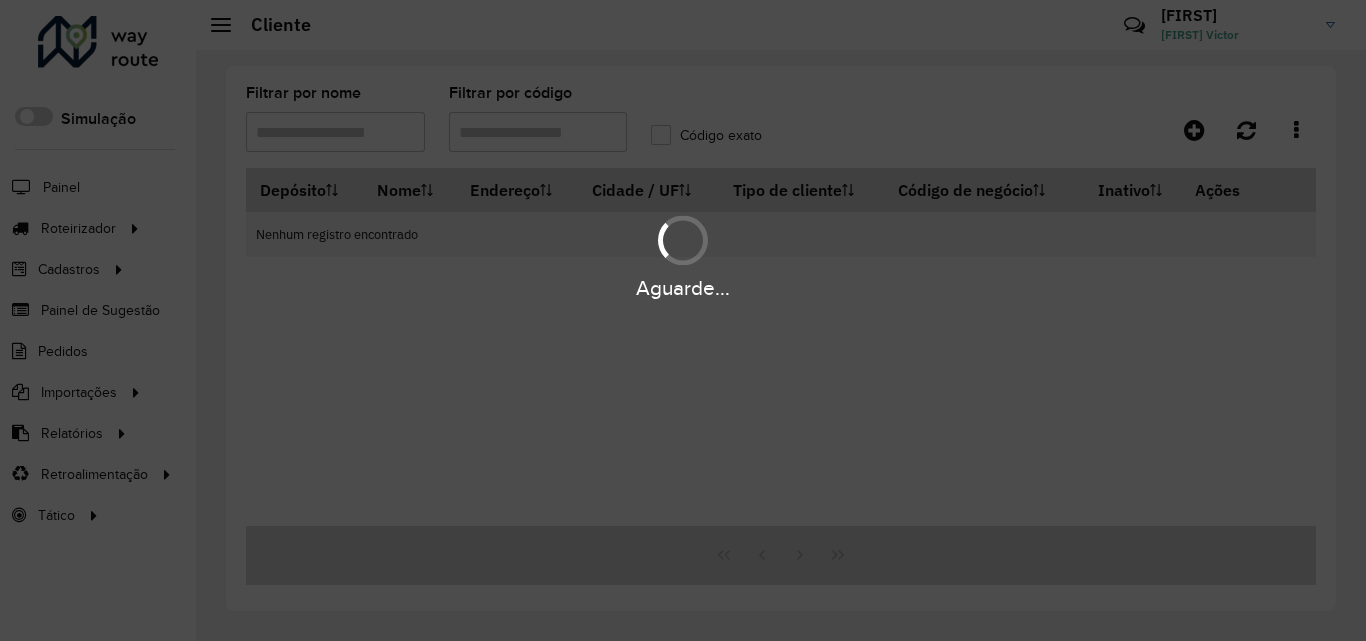type on "*****" 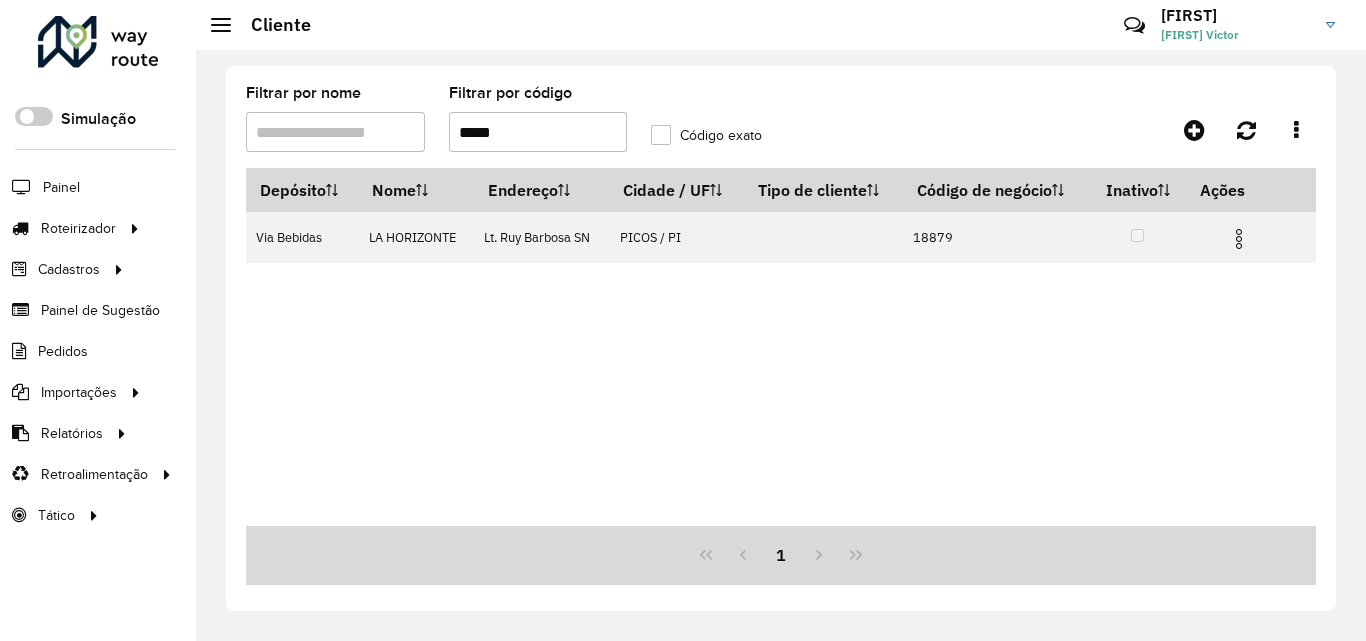 click on "*****" at bounding box center [538, 132] 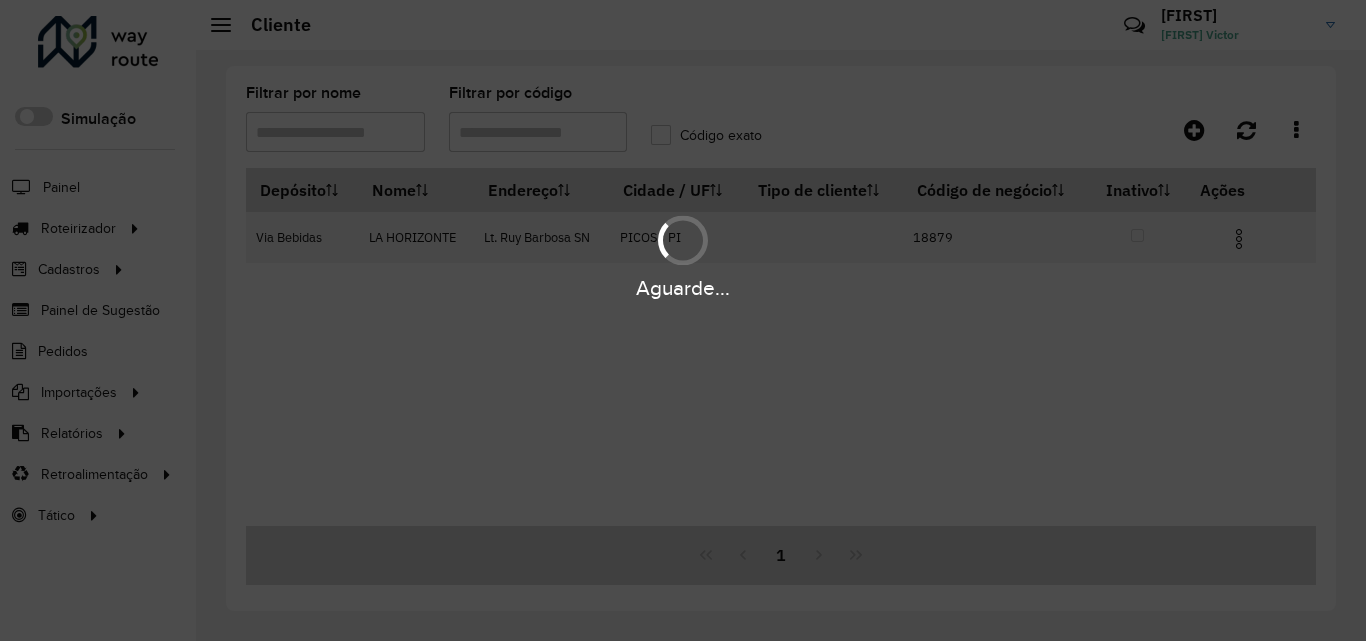 type 